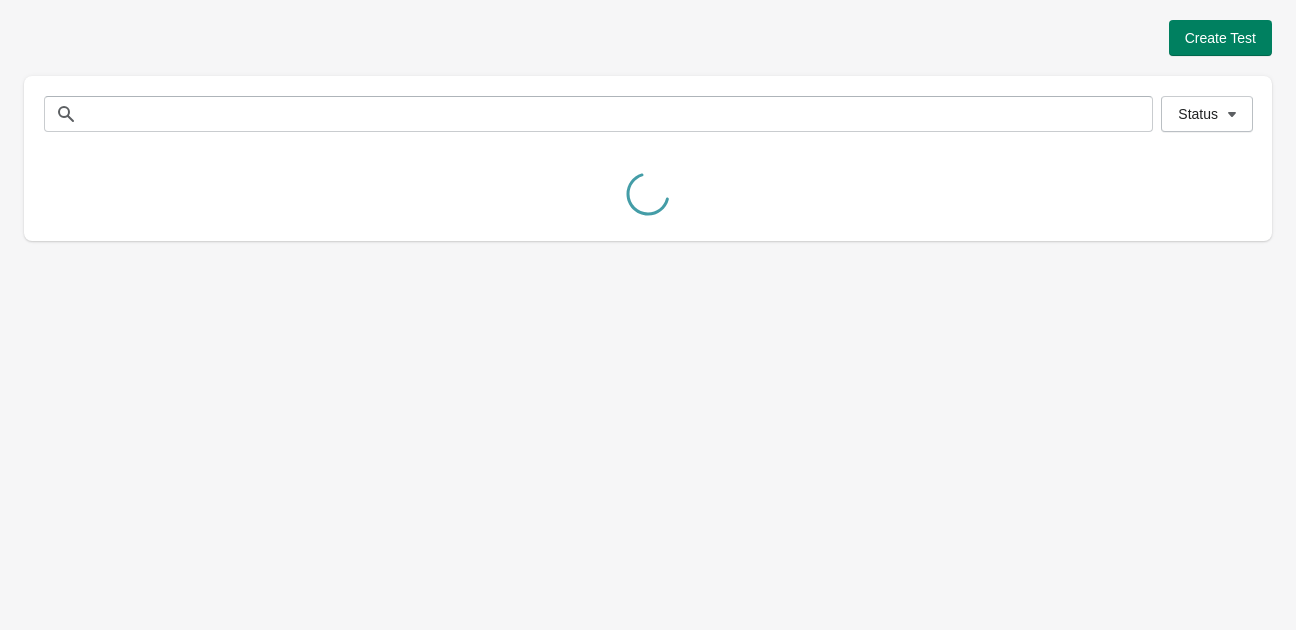 scroll, scrollTop: 0, scrollLeft: 0, axis: both 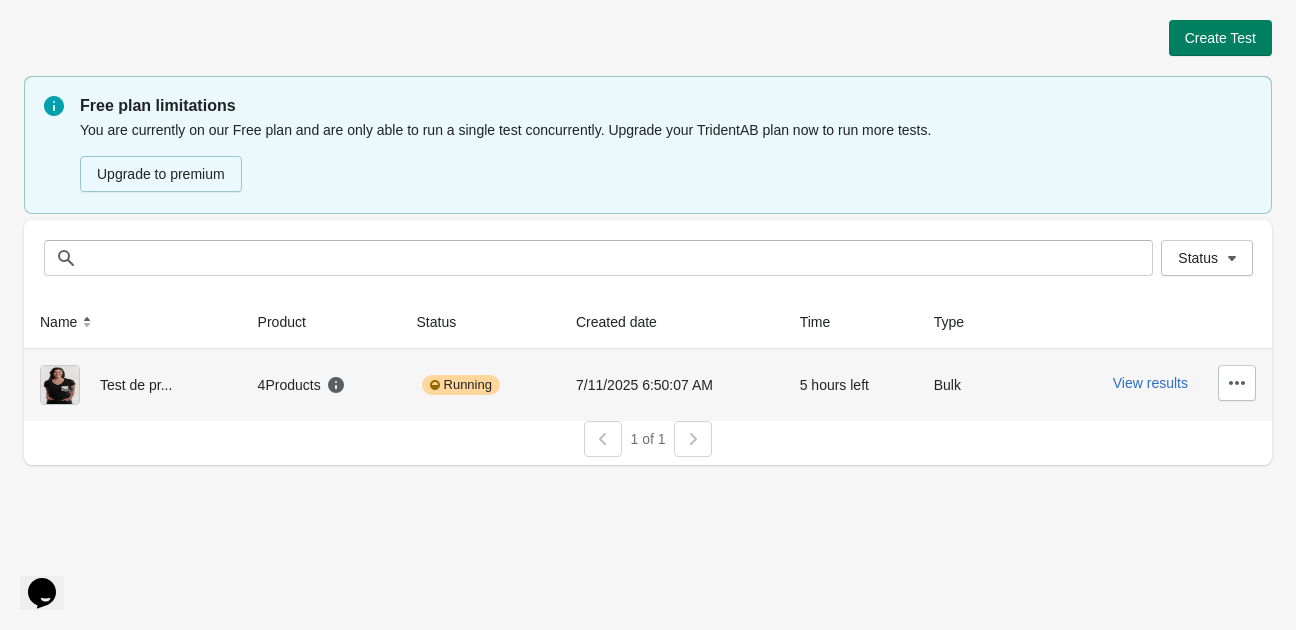 click on "View results" at bounding box center (1149, 383) 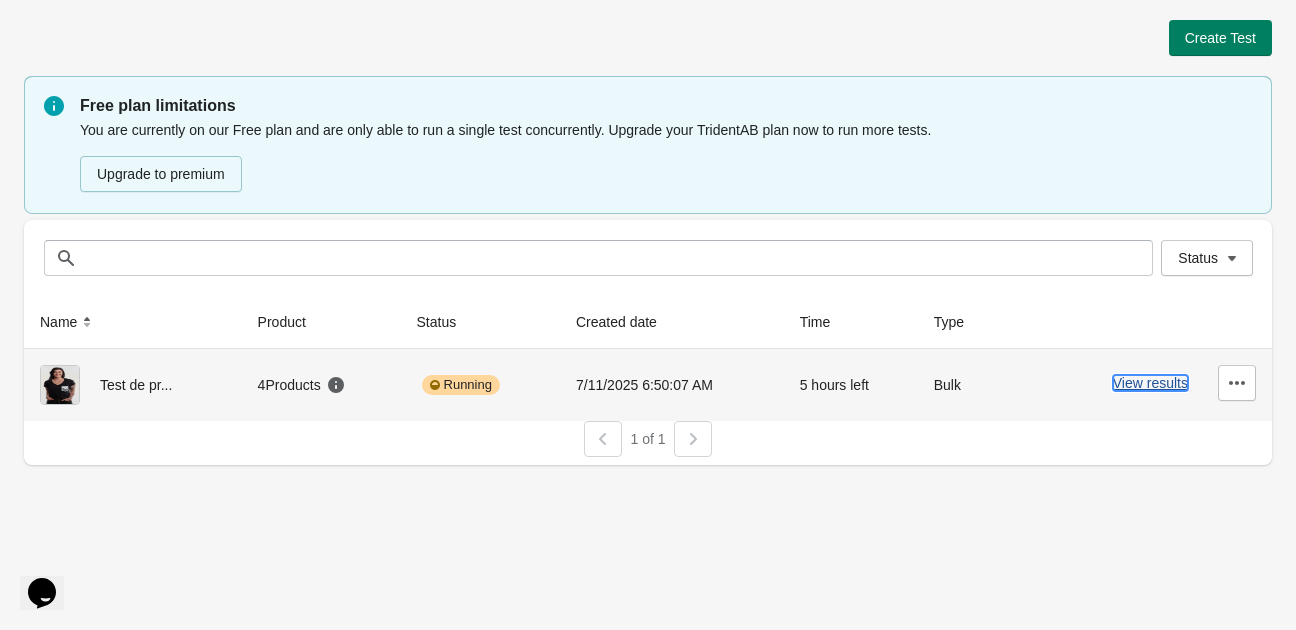 click on "View results" at bounding box center [1150, 383] 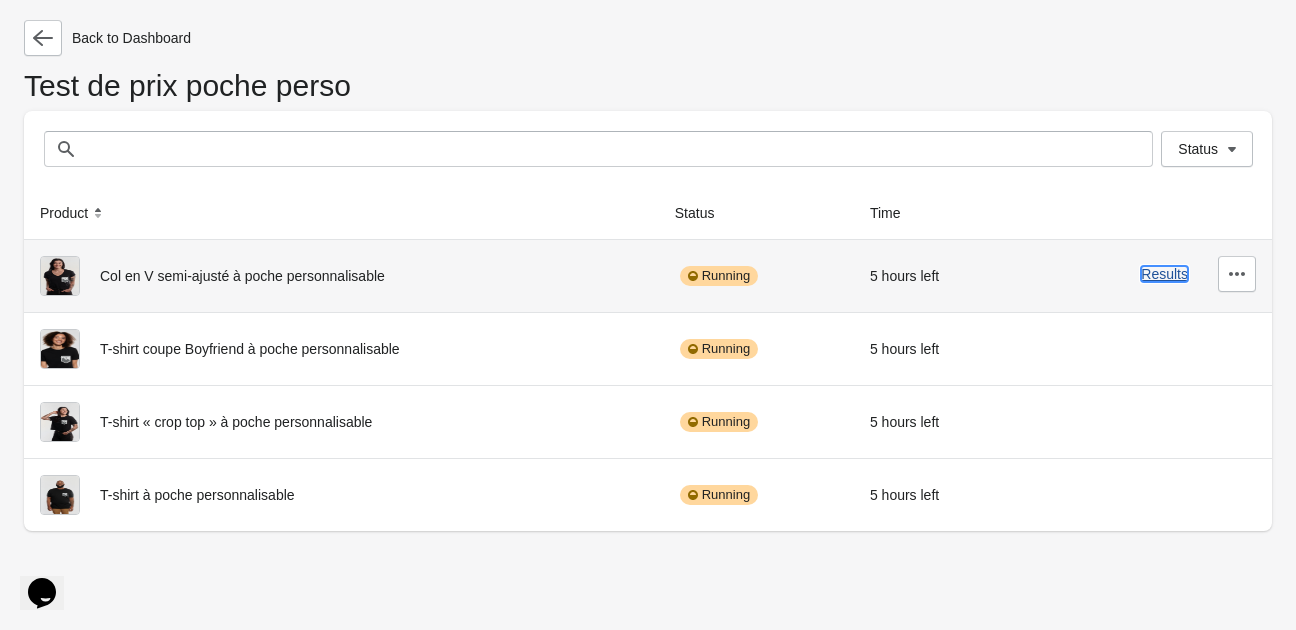 click on "Results" at bounding box center [1164, 274] 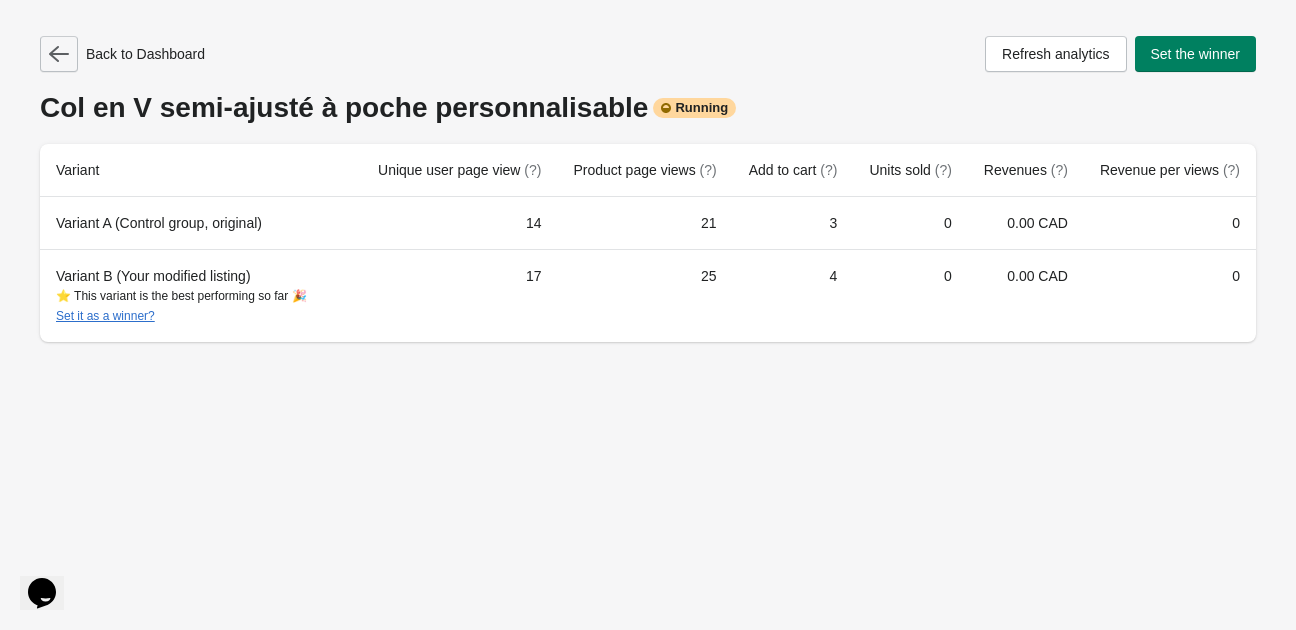 click 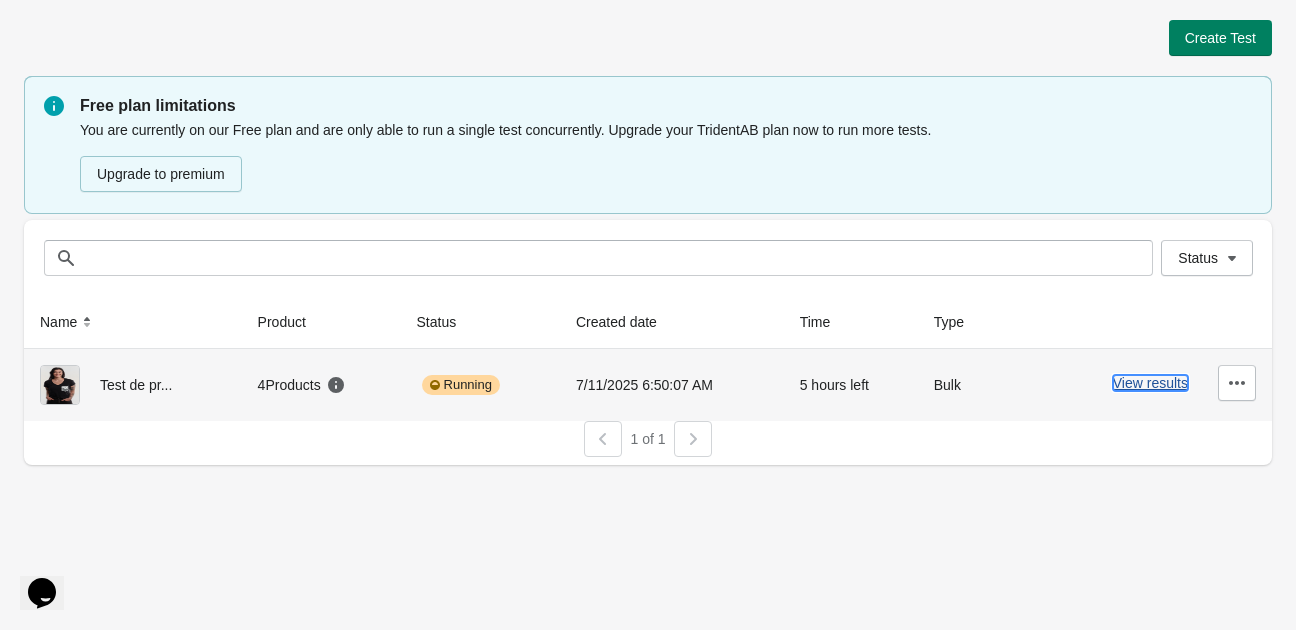 click on "View results" at bounding box center [1150, 383] 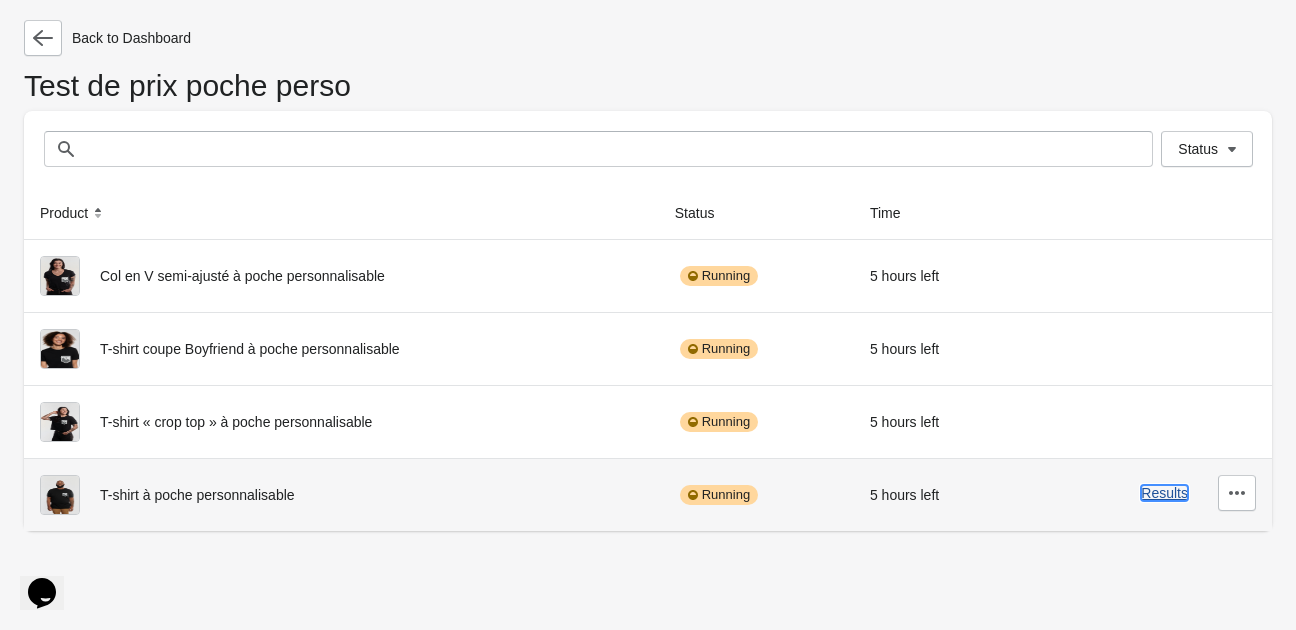 click on "Results" at bounding box center (1164, 493) 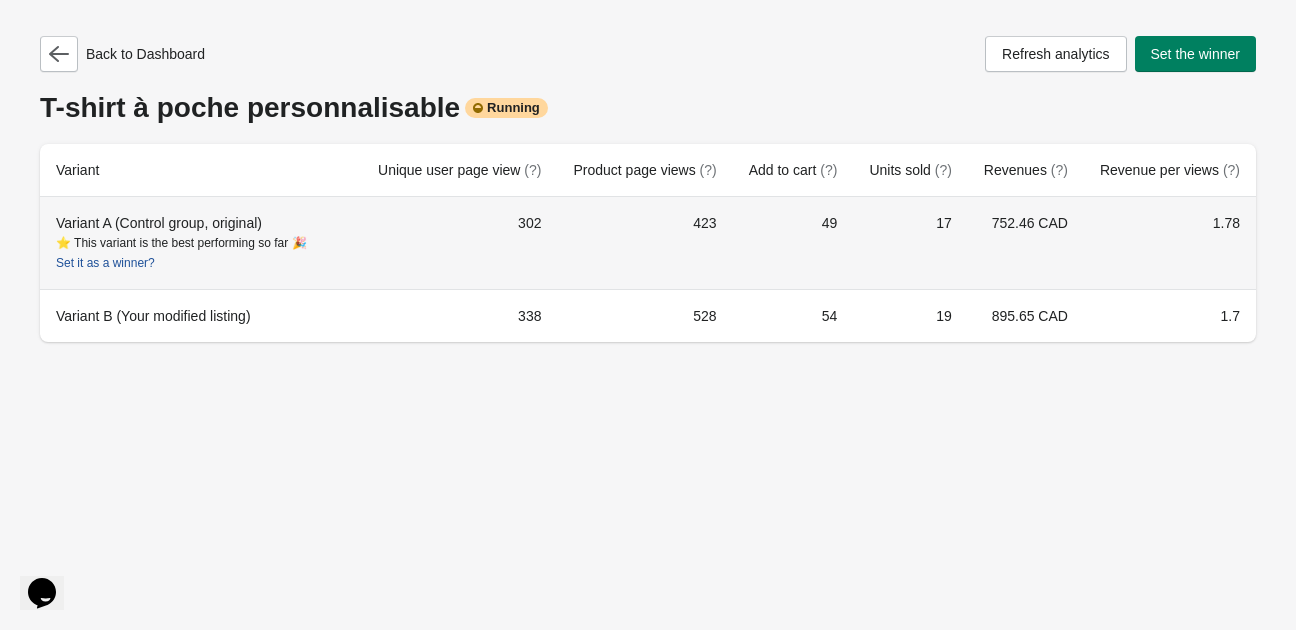 scroll, scrollTop: 0, scrollLeft: 0, axis: both 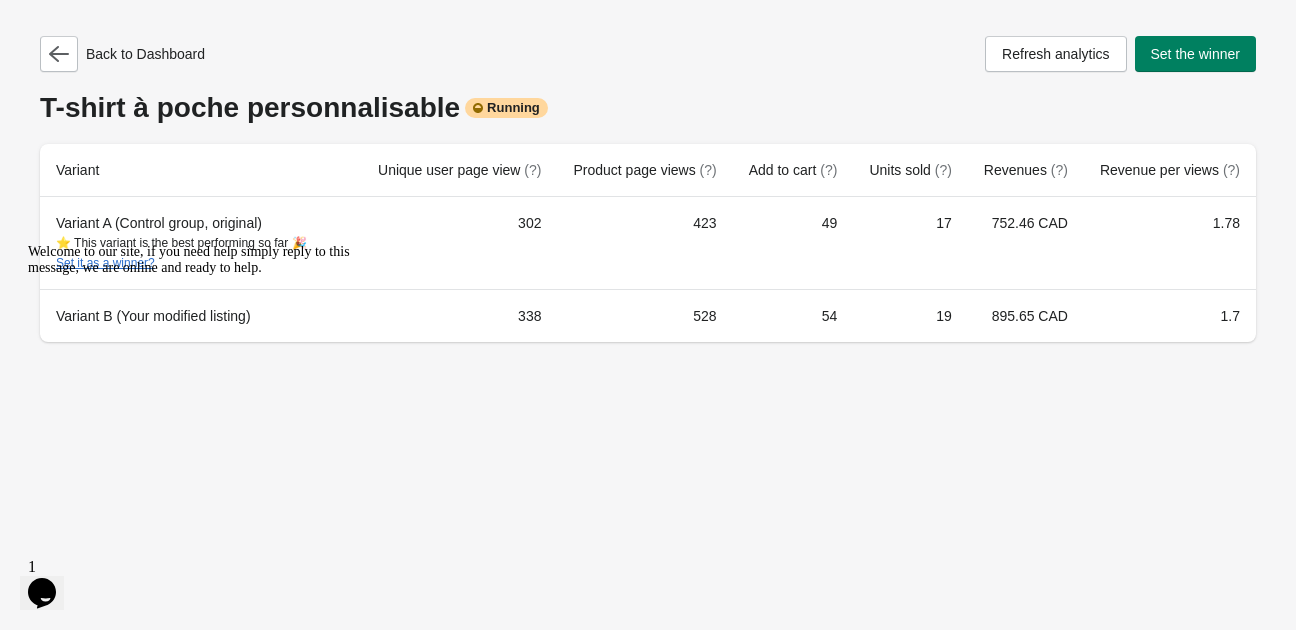 click on "Welcome to our site, if you need help simply reply to this message, we are online and ready to help." at bounding box center [208, 260] 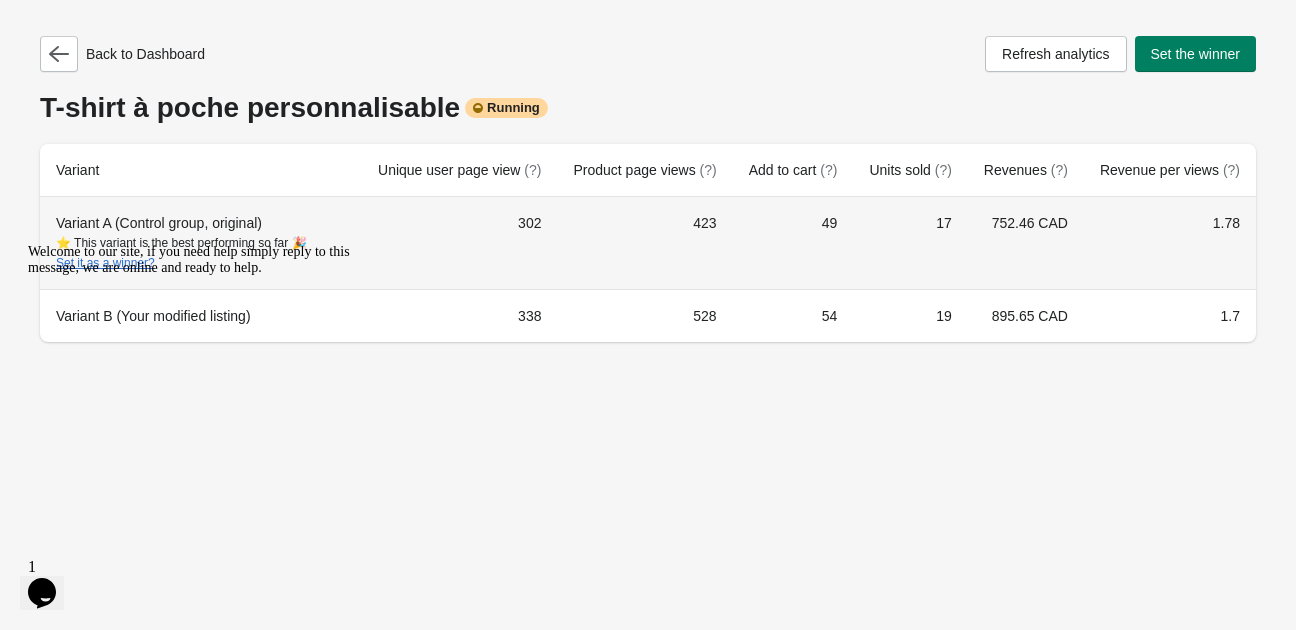 click on "Variant A (Control group, original) ⭐ This variant is the best performing so far 🎉  Set it as a winner?" at bounding box center (201, 243) 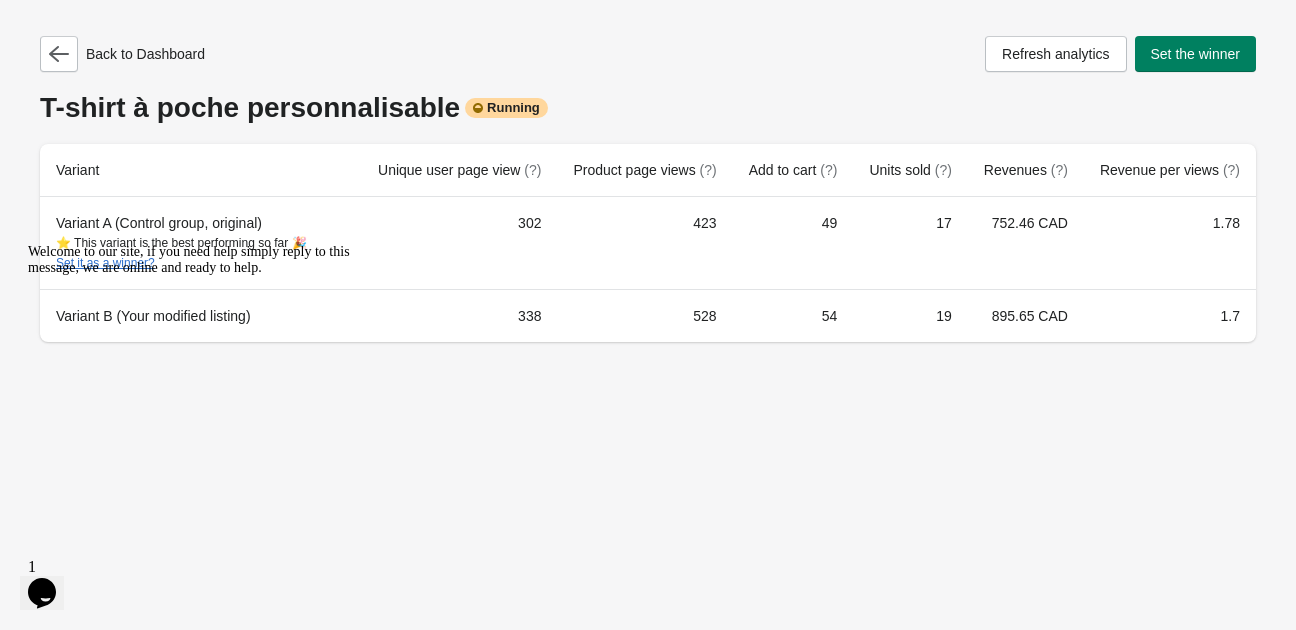 click on "Welcome to our site, if you need help simply reply to this message, we are online and ready to help." at bounding box center [208, 260] 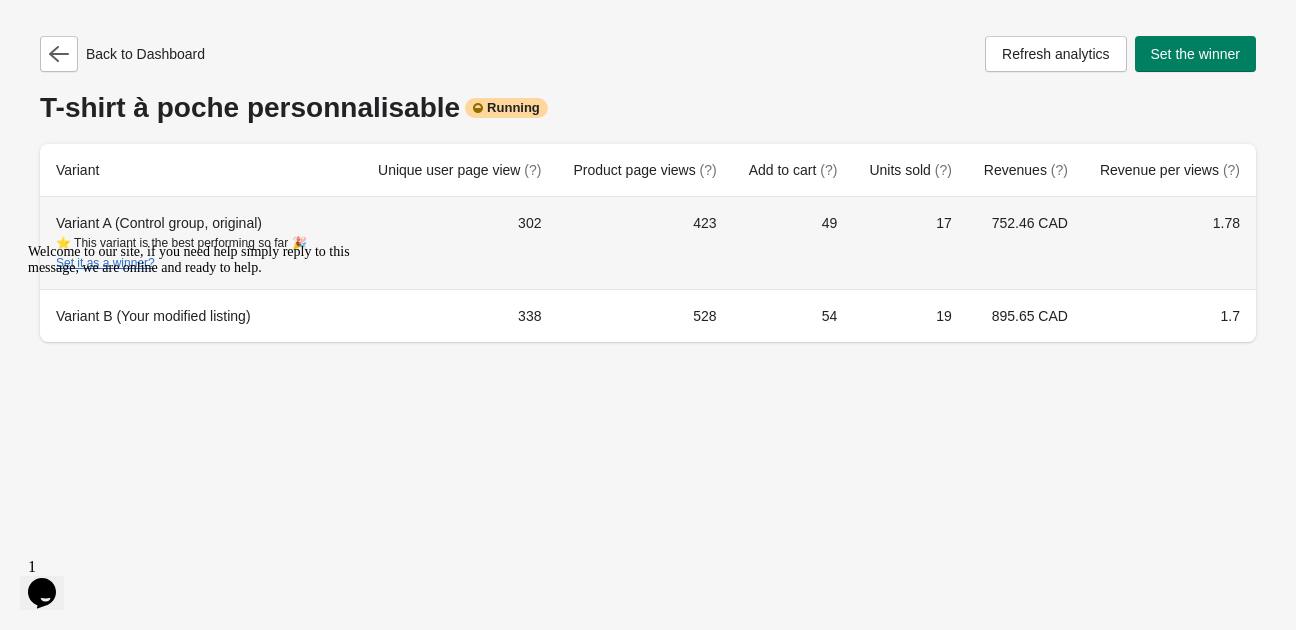 click on "Variant A (Control group, original) ⭐ This variant is the best performing so far 🎉  Set it as a winner?" at bounding box center (201, 243) 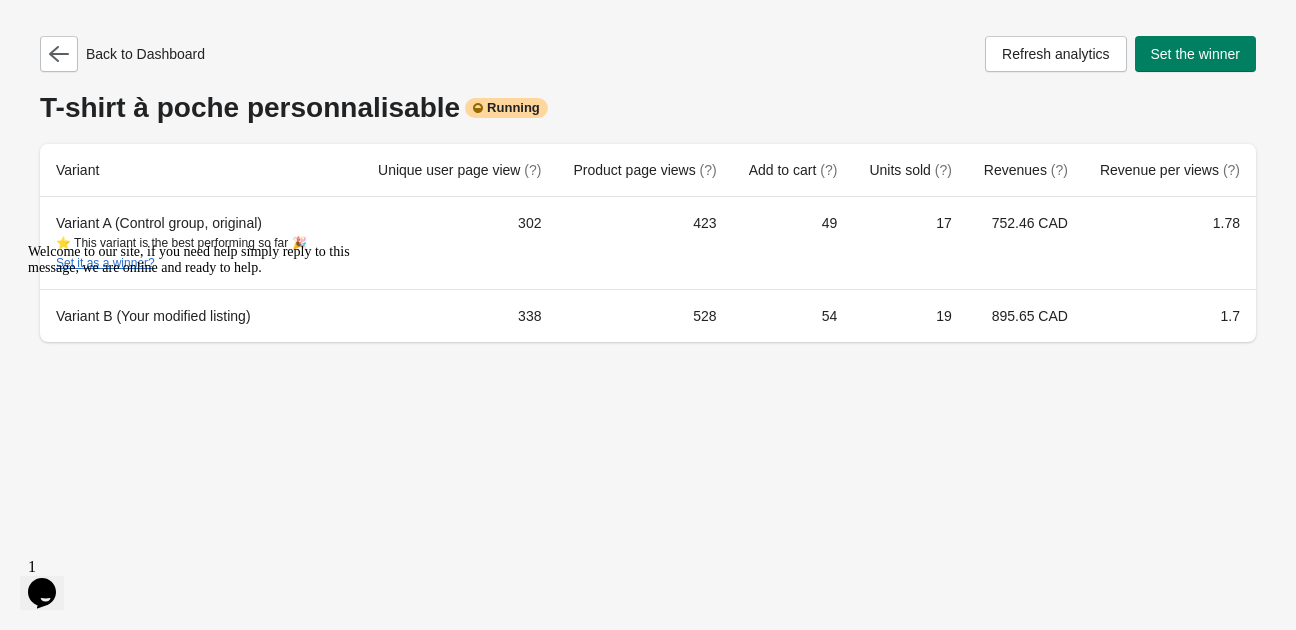 click on "Welcome to our site, if you need help simply reply to this message, we are online and ready to help." at bounding box center [208, 260] 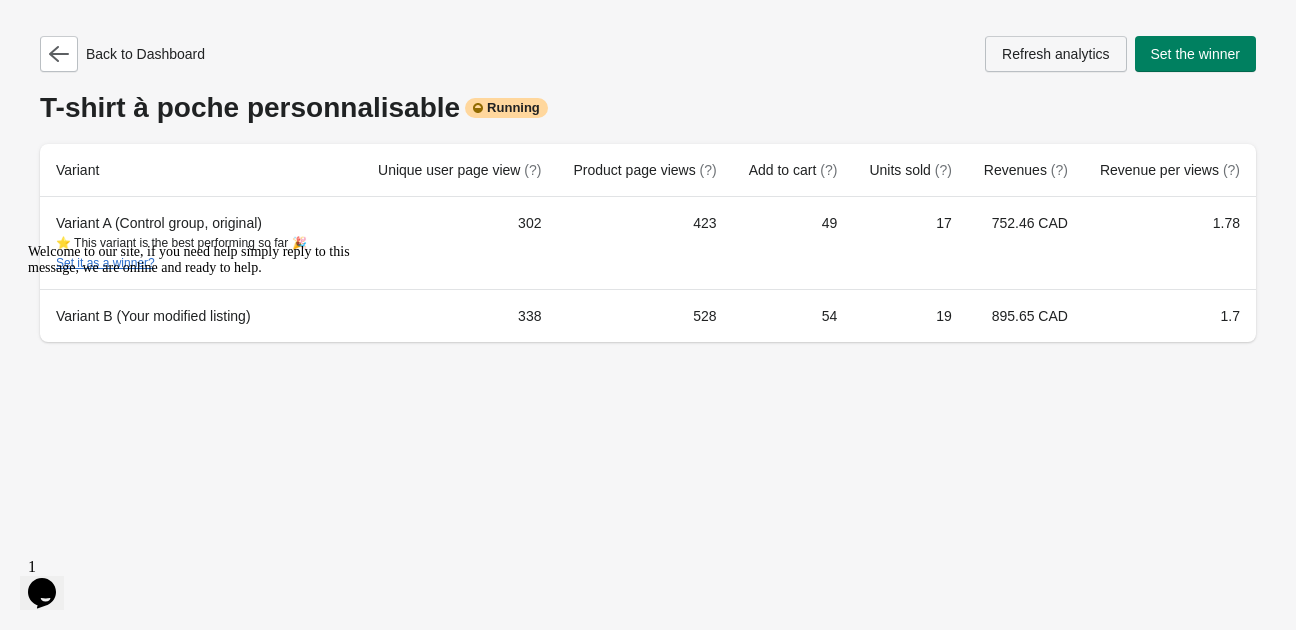 click on "Refresh analytics" at bounding box center [1055, 54] 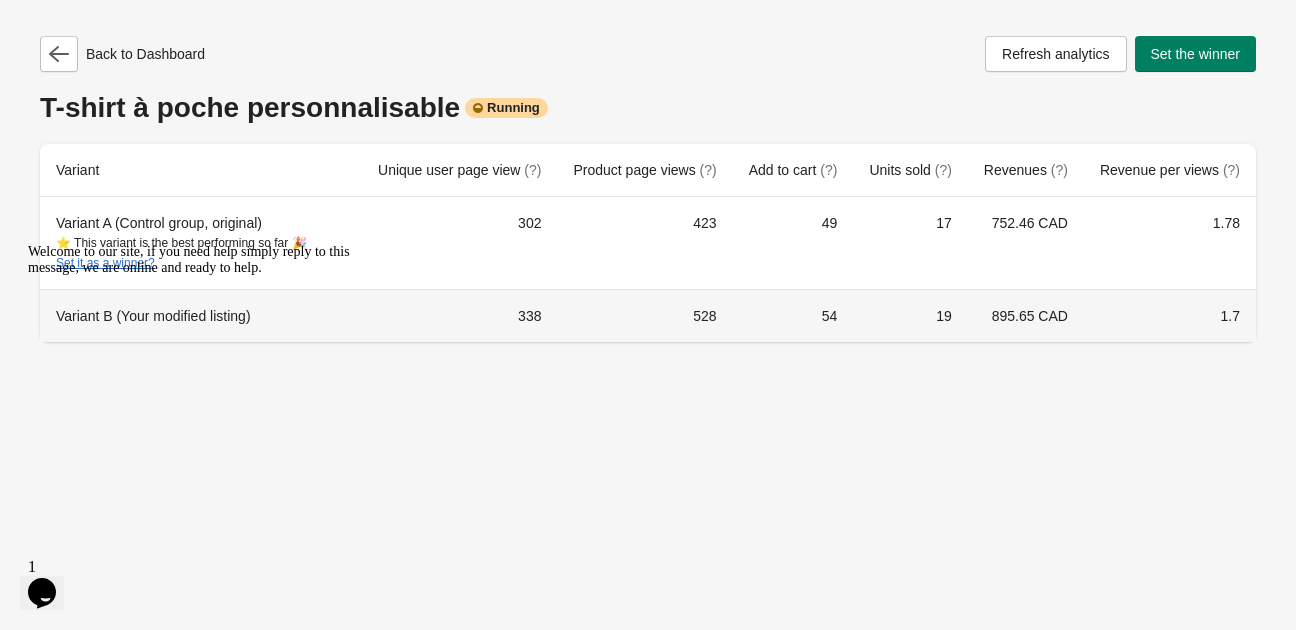 click on "895.65 CAD" at bounding box center [1026, 315] 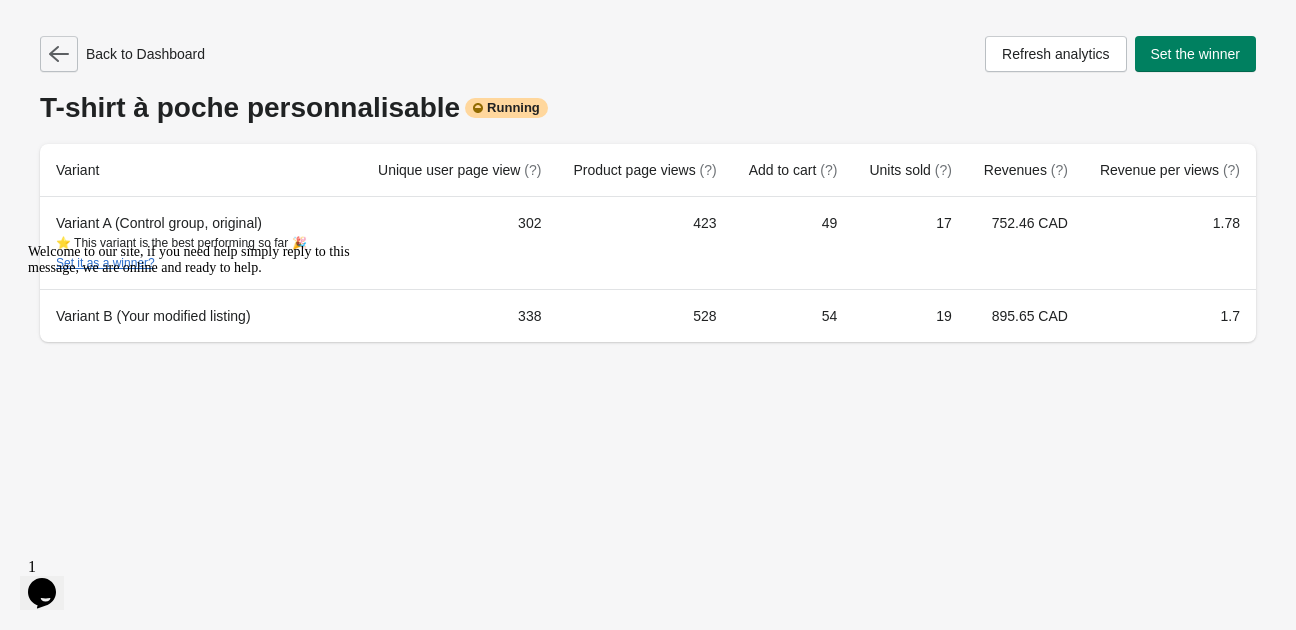 click at bounding box center [59, 54] 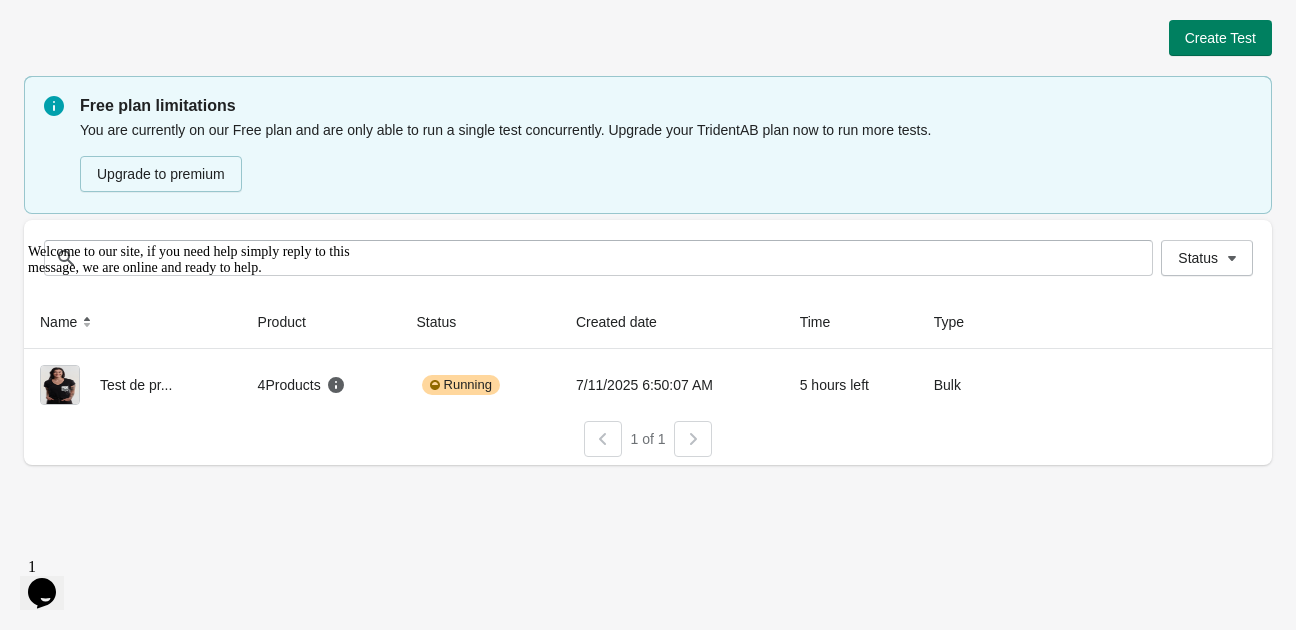 click at bounding box center (208, 244) 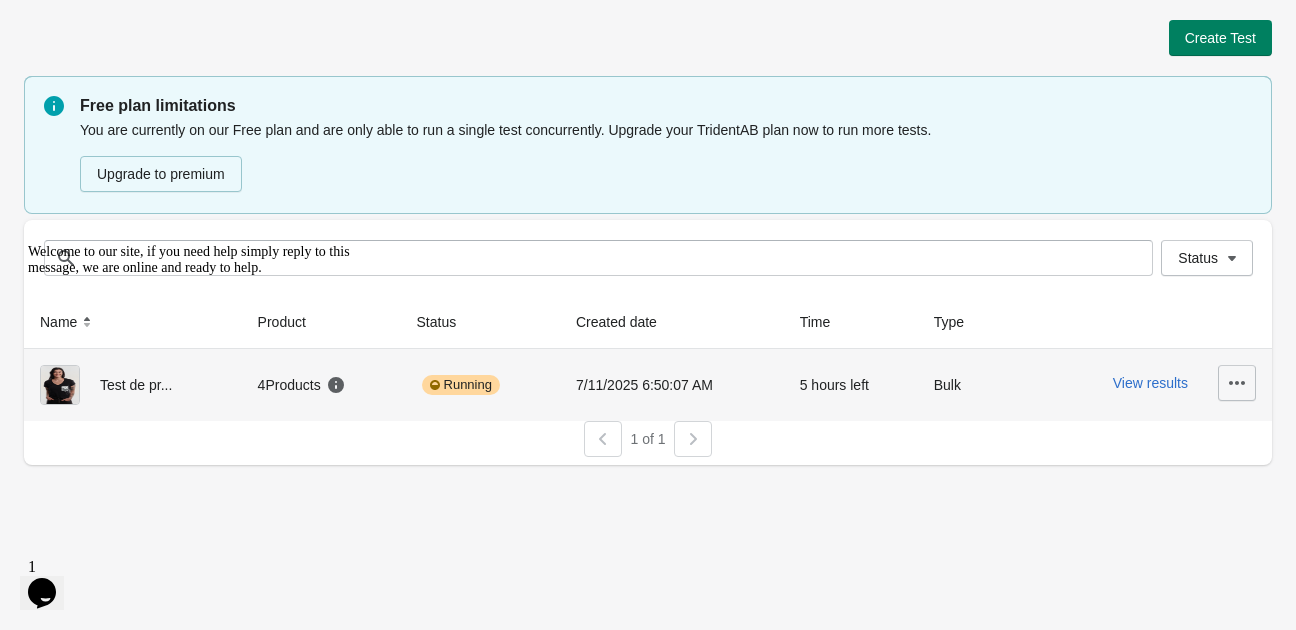 click 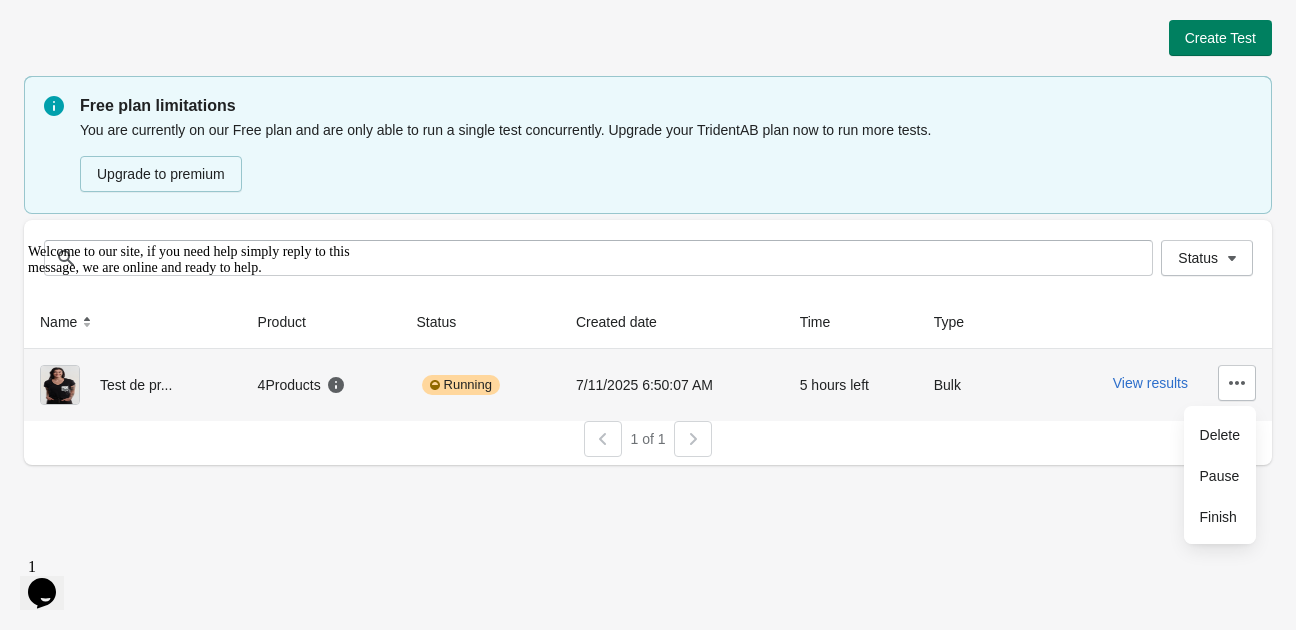 click on "5 hours left" at bounding box center (851, 385) 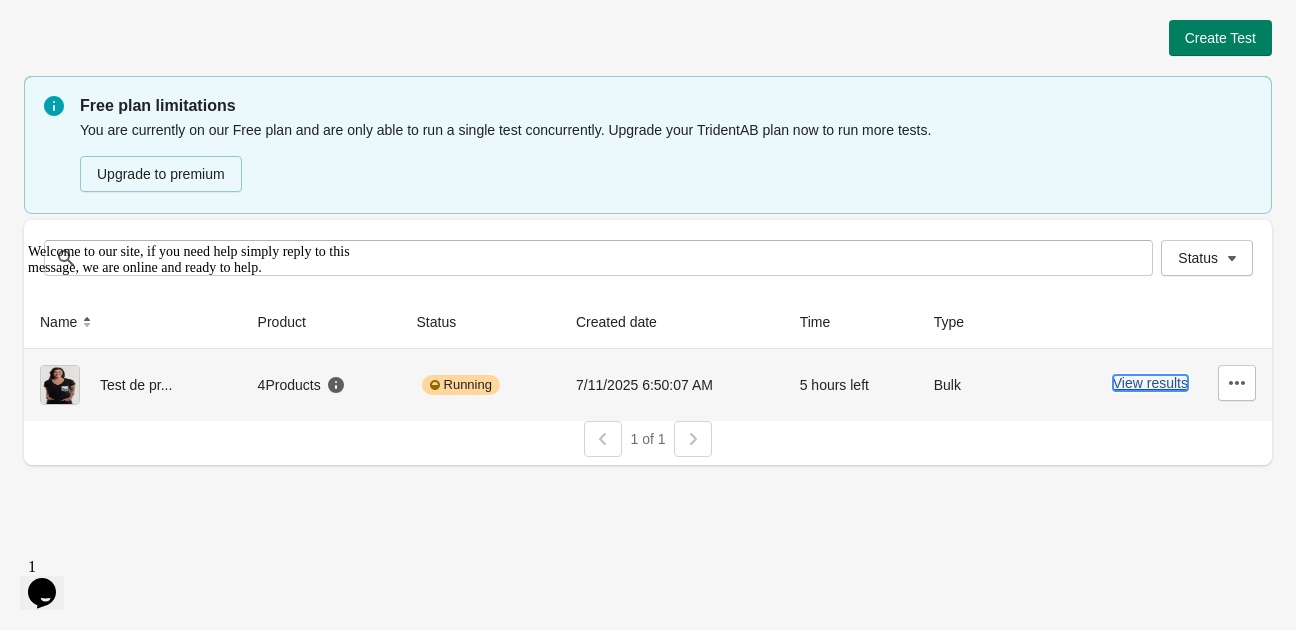 click on "View results" at bounding box center [1150, 383] 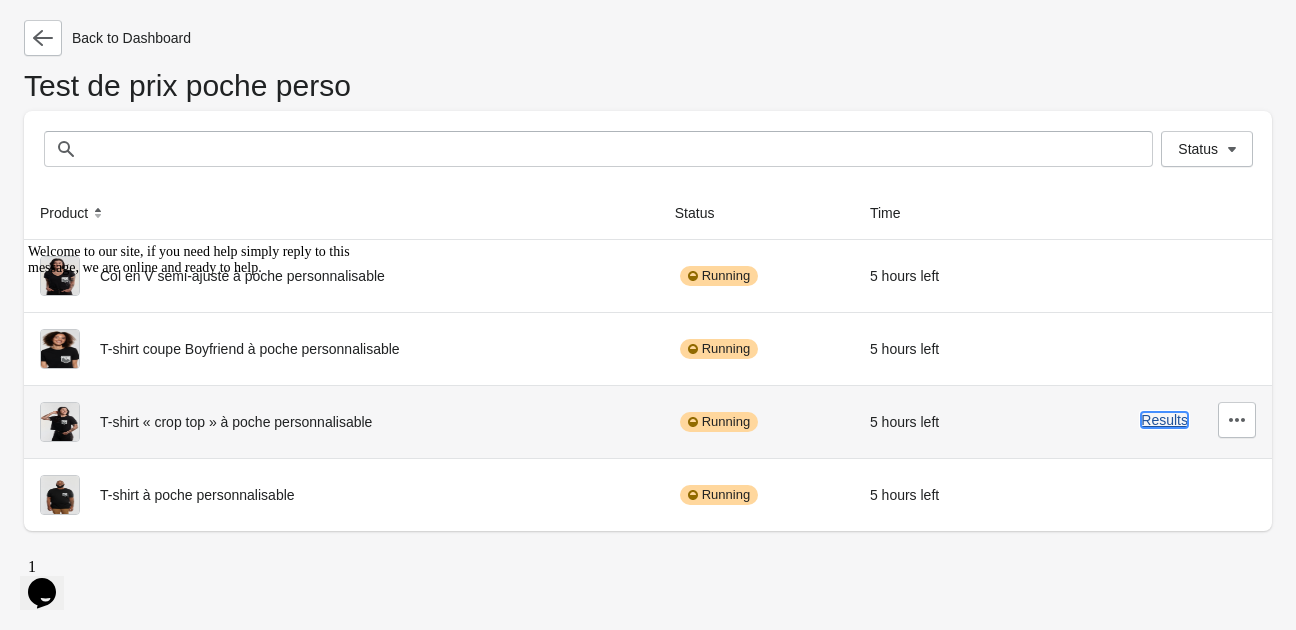 click on "Results" at bounding box center [1164, 420] 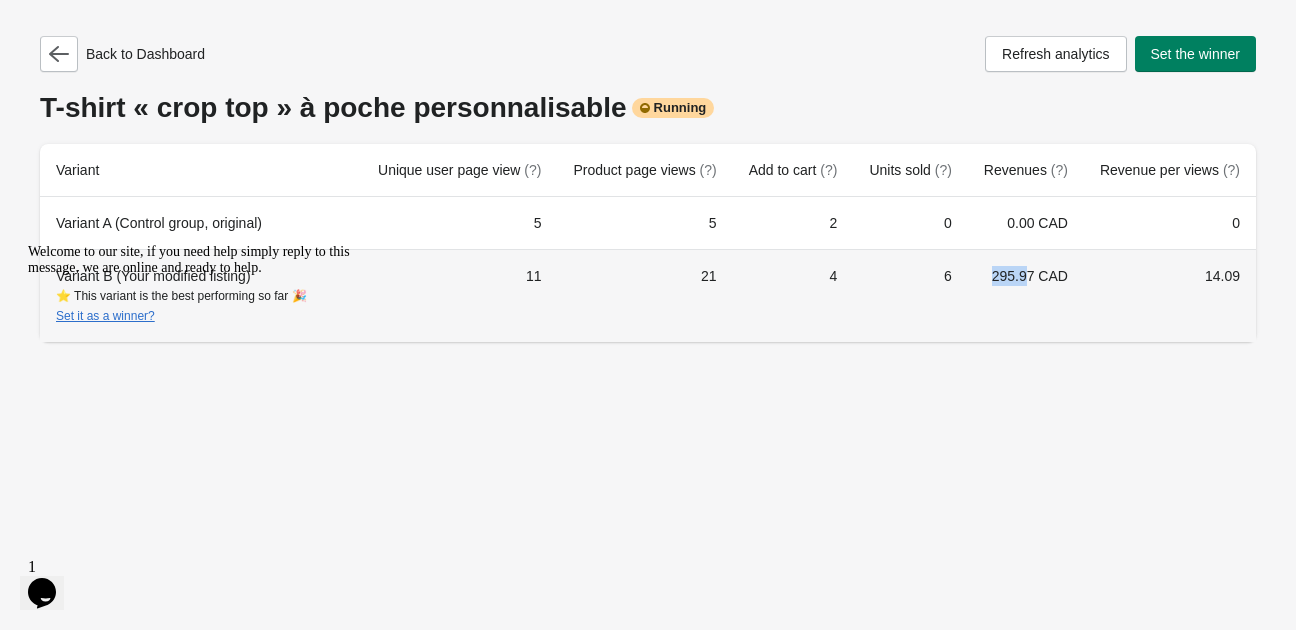 drag, startPoint x: 1037, startPoint y: 270, endPoint x: 992, endPoint y: 261, distance: 45.891174 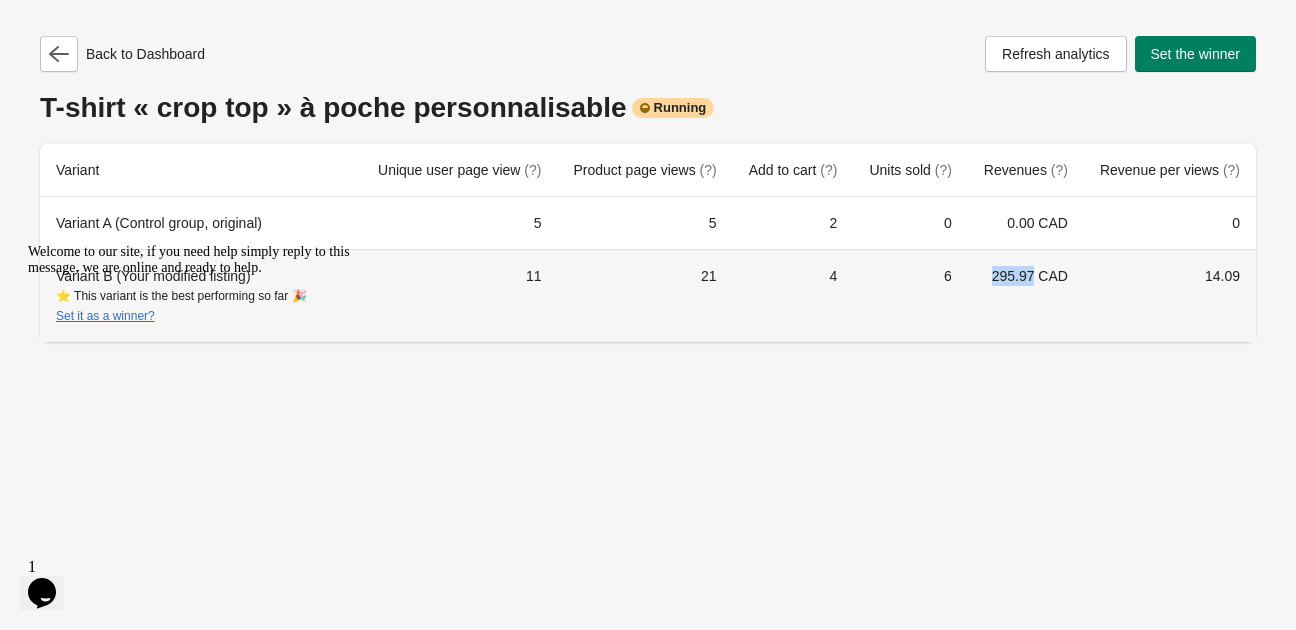 drag, startPoint x: 1041, startPoint y: 271, endPoint x: 988, endPoint y: 276, distance: 53.235325 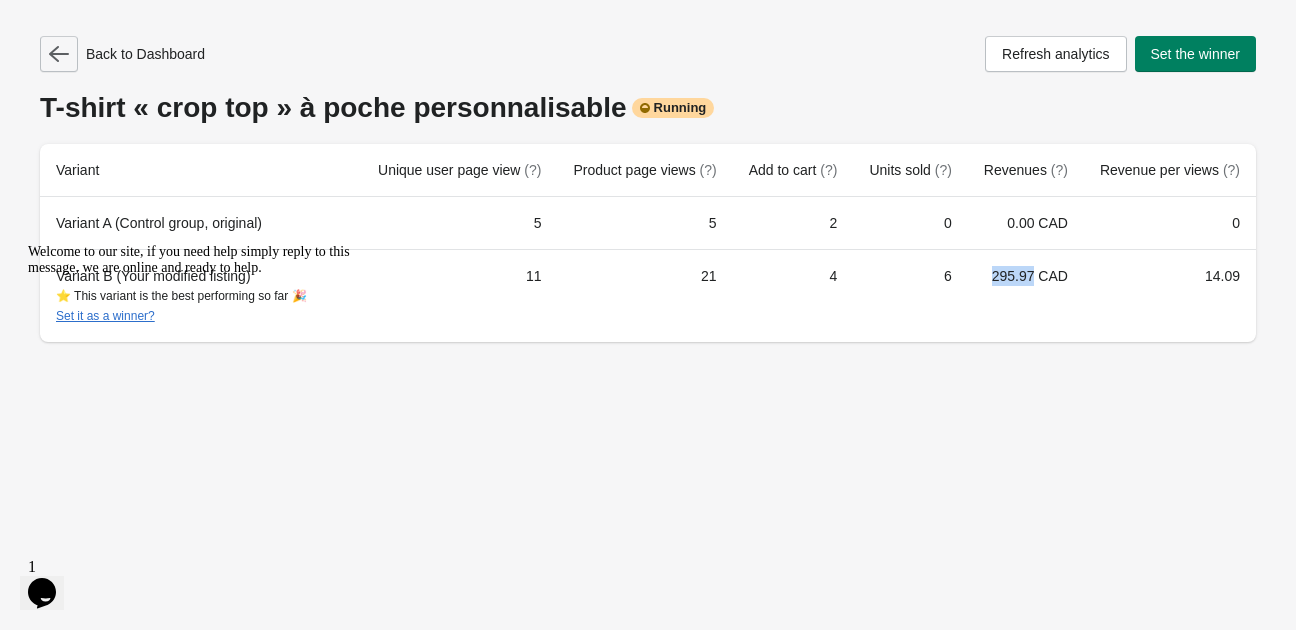 click at bounding box center [59, 54] 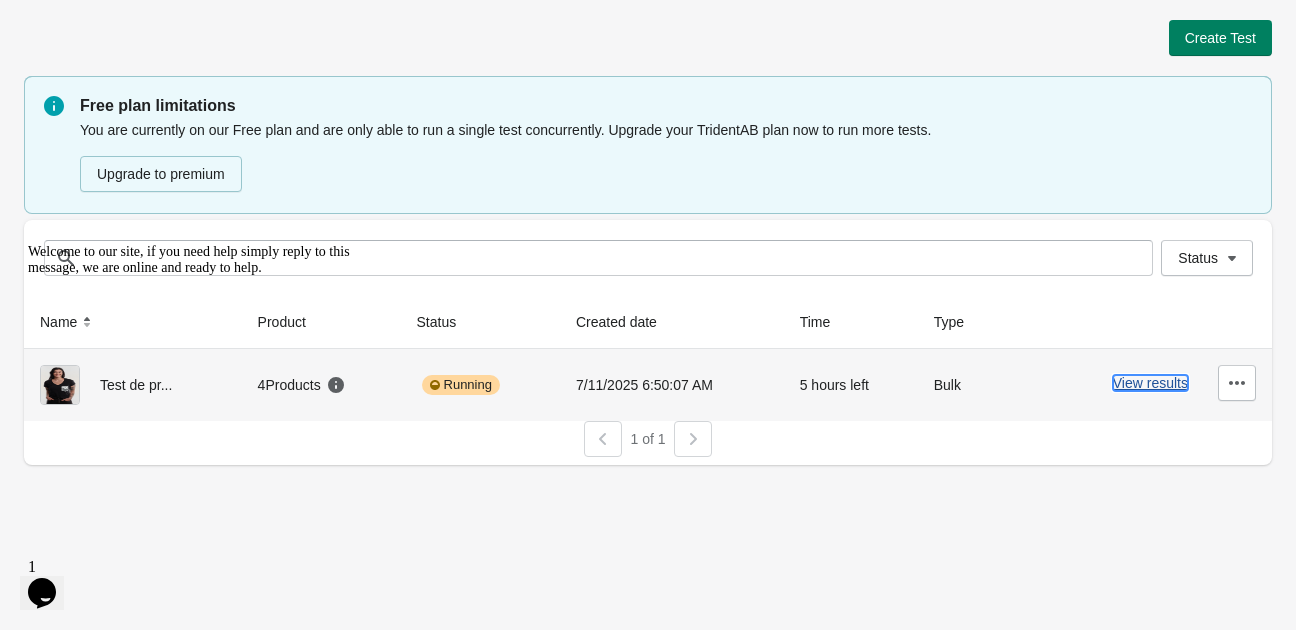 click on "View results" at bounding box center [1150, 383] 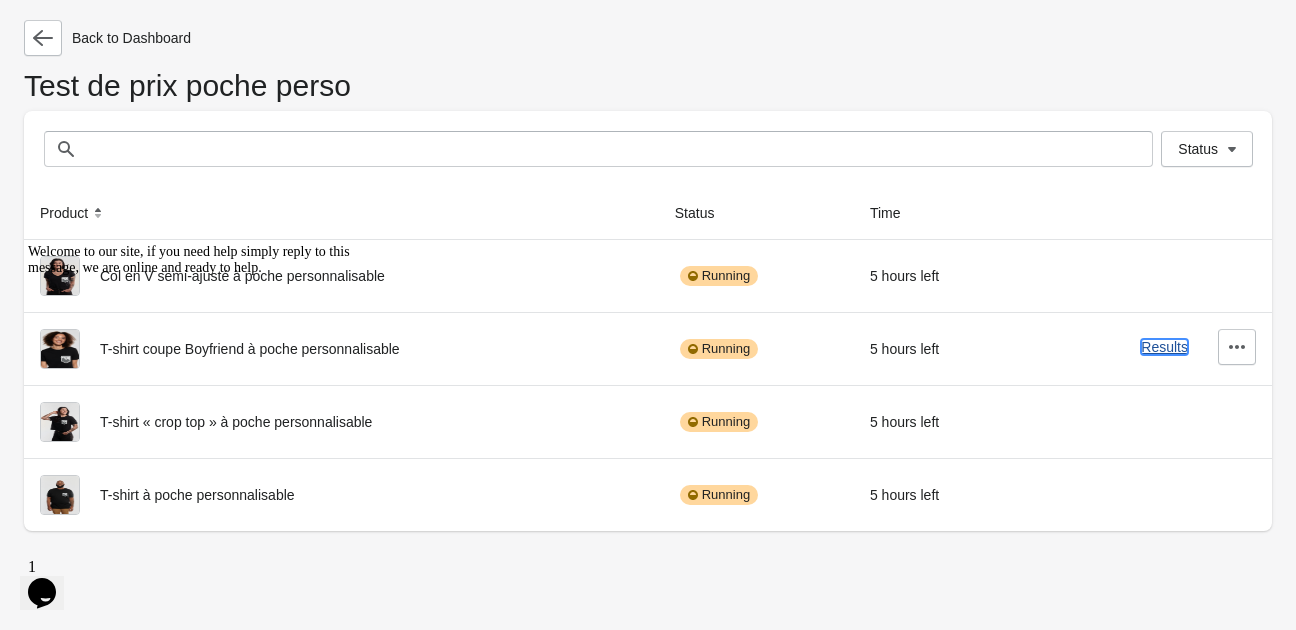 click on "Results" at bounding box center (1164, 347) 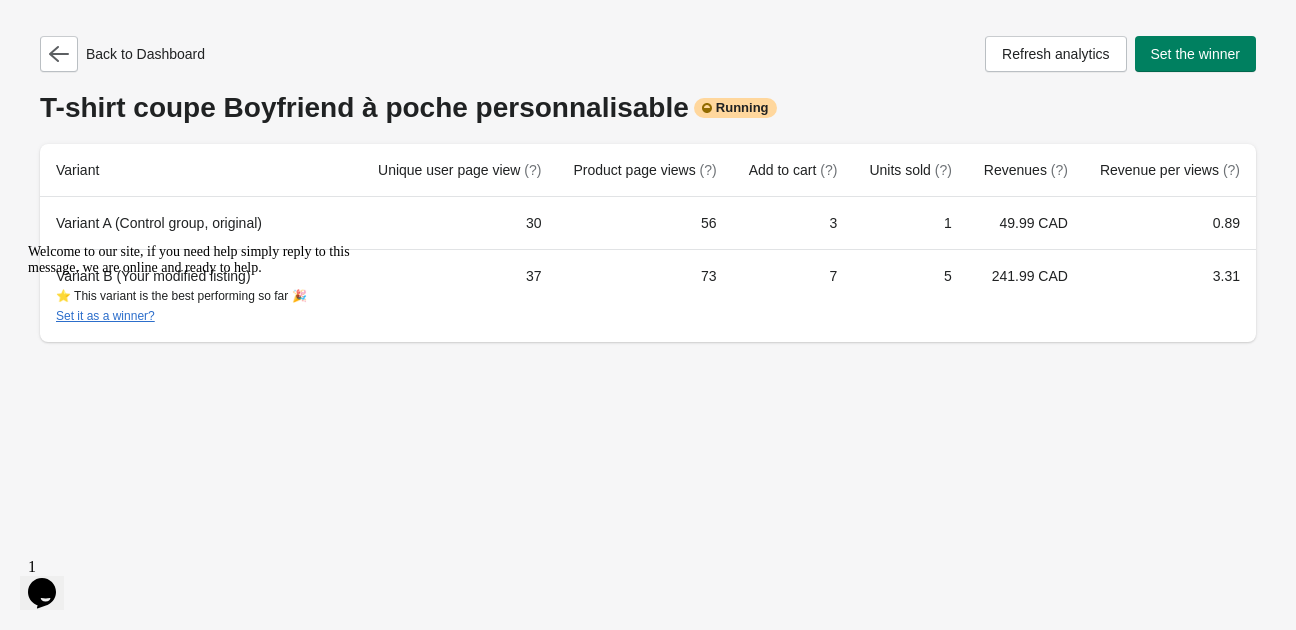 click on "Welcome to our site, if you need help simply reply to this message, we are online and ready to help." at bounding box center [208, 260] 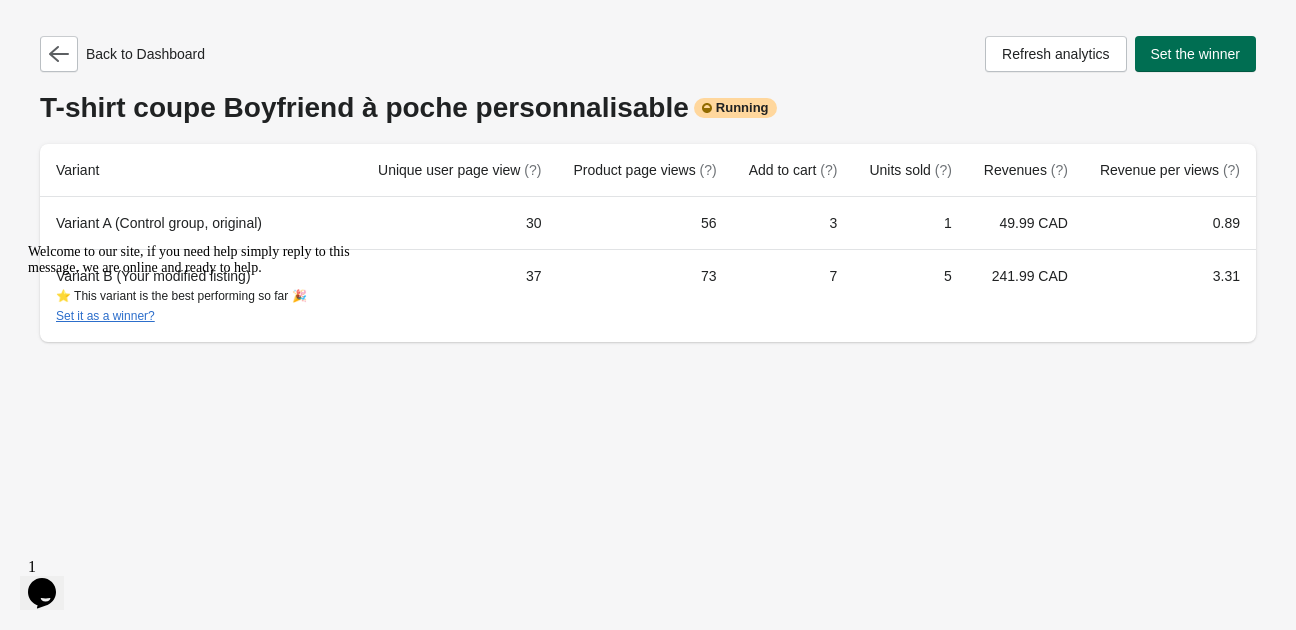 click on "Set the winner" at bounding box center [1196, 54] 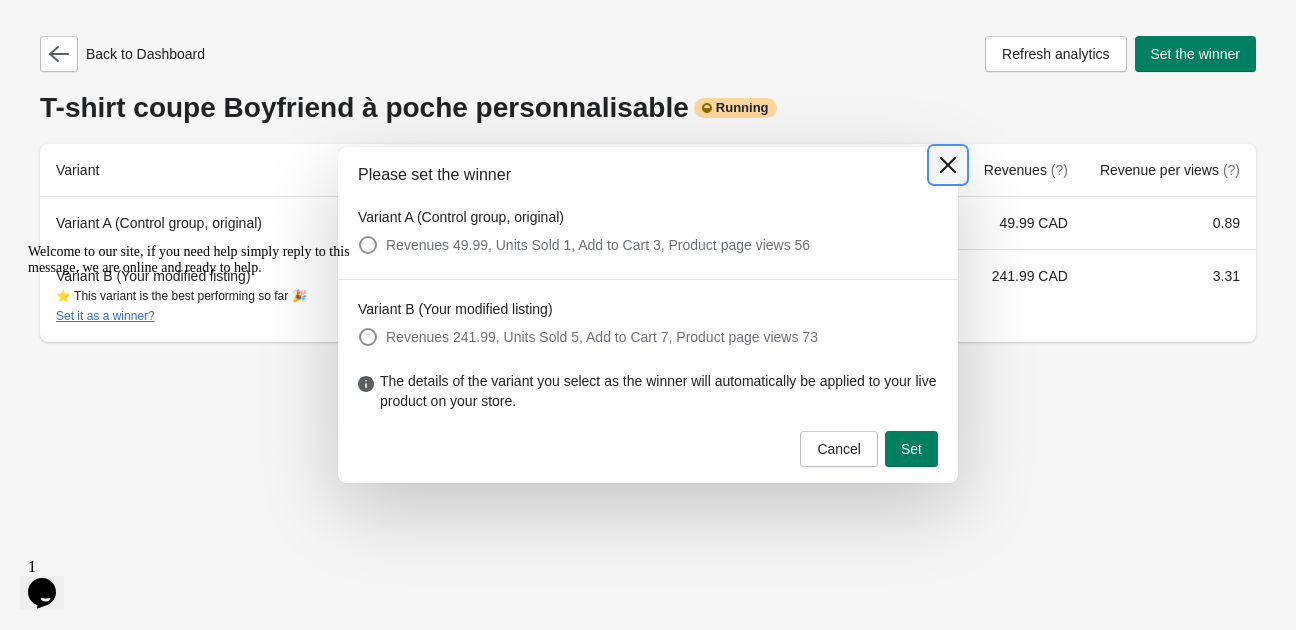click 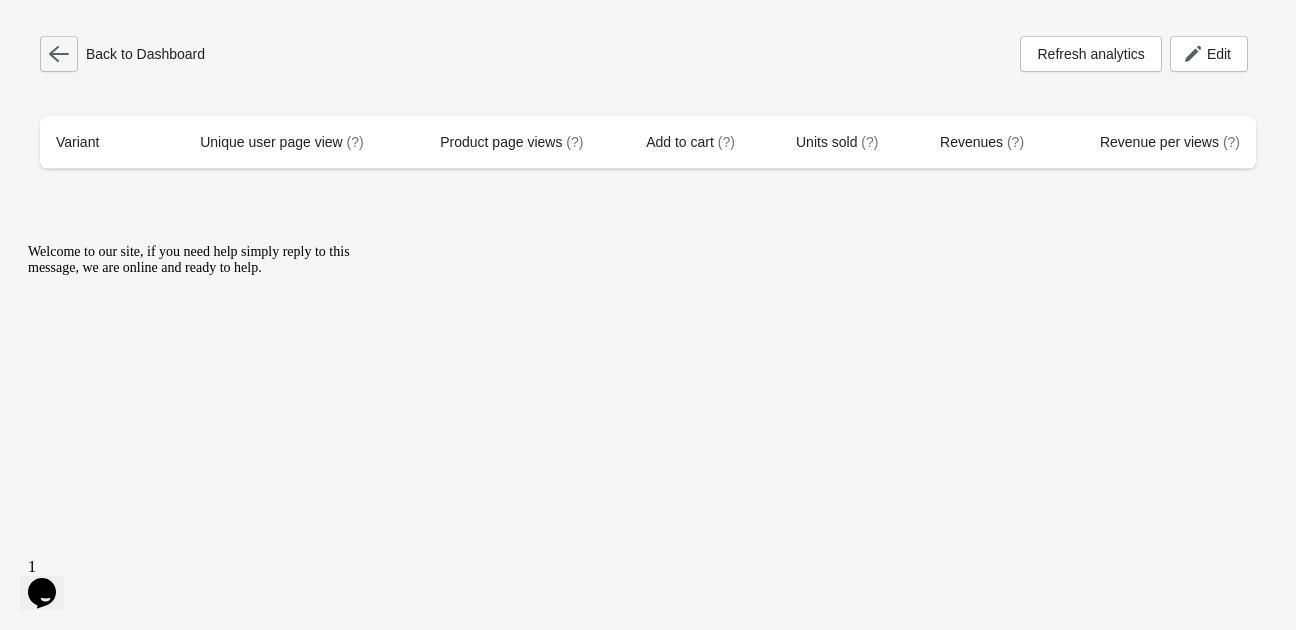 click 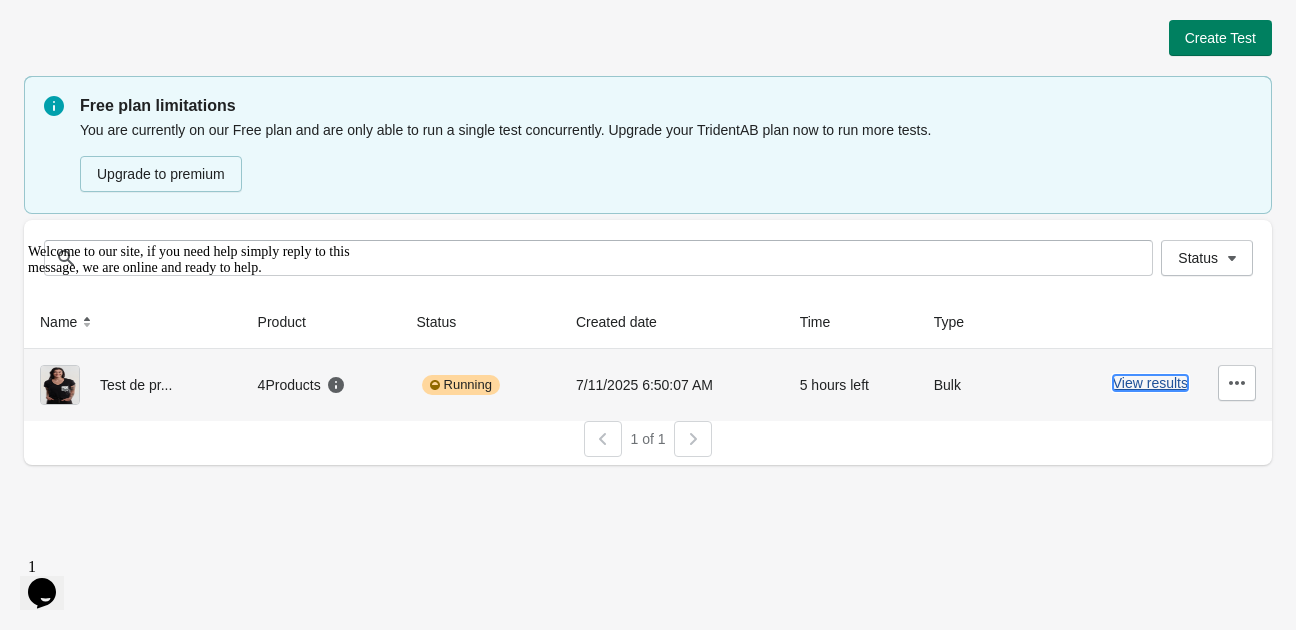 click on "View results" at bounding box center [1150, 383] 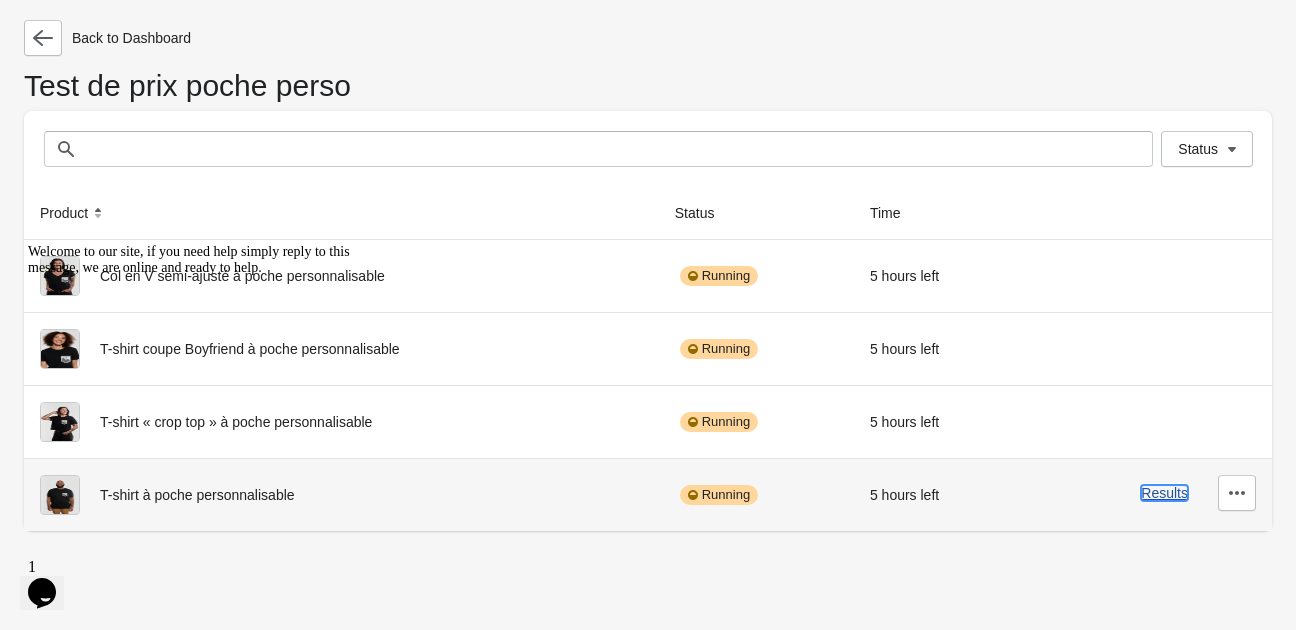 click on "Results" at bounding box center (1164, 493) 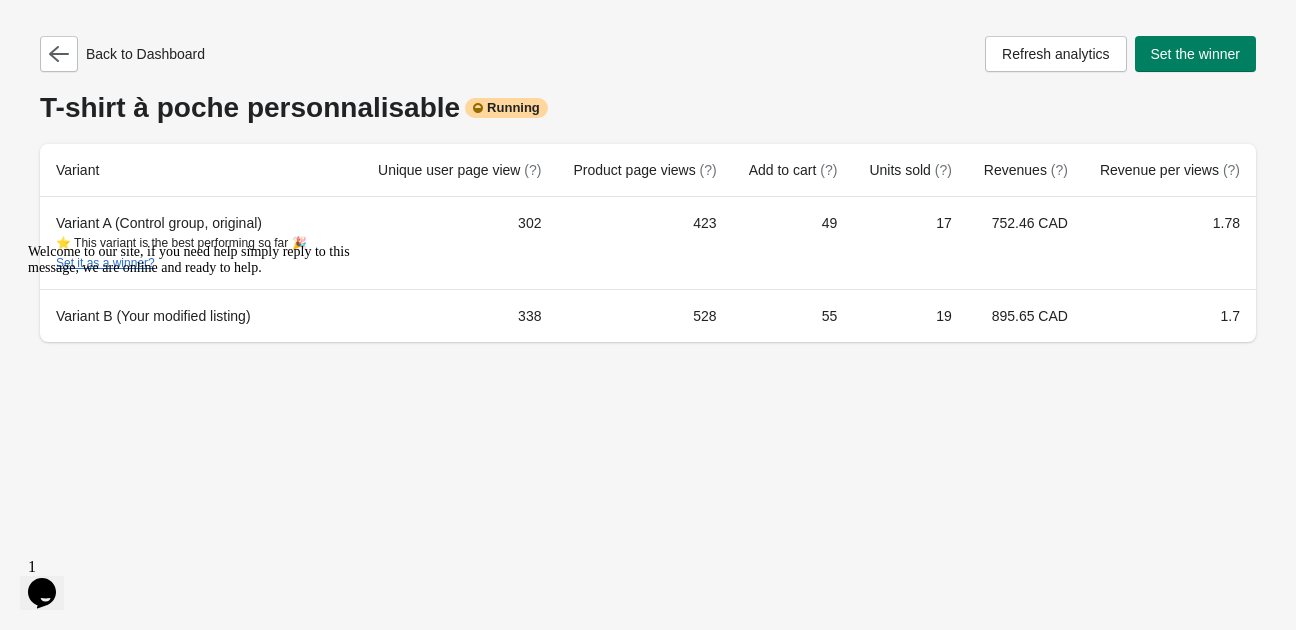 click on "Opens Chat This icon Opens the chat window." at bounding box center [42, 593] 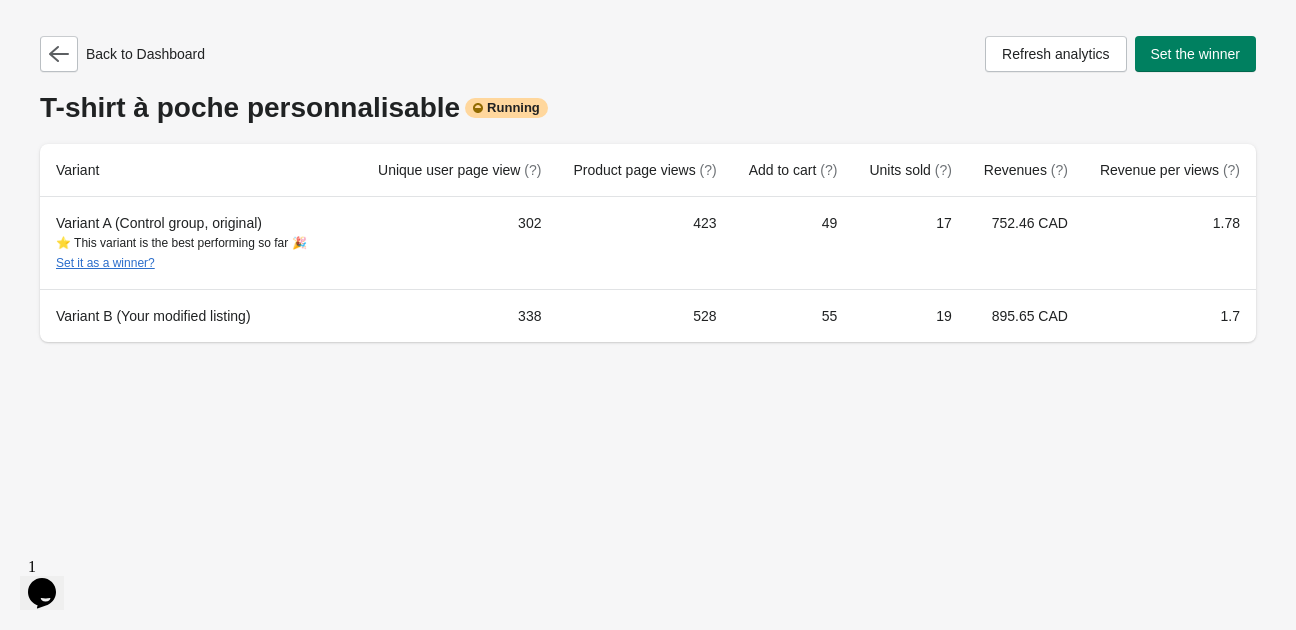 scroll, scrollTop: 0, scrollLeft: 0, axis: both 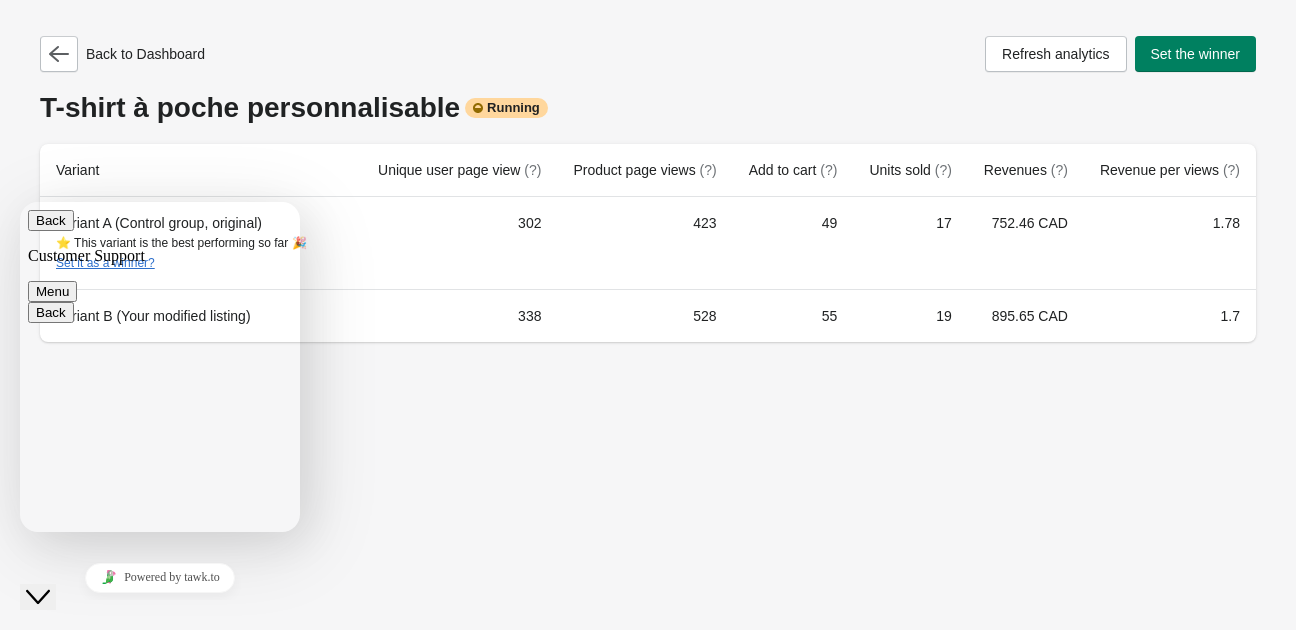 click on "Back" at bounding box center [51, 220] 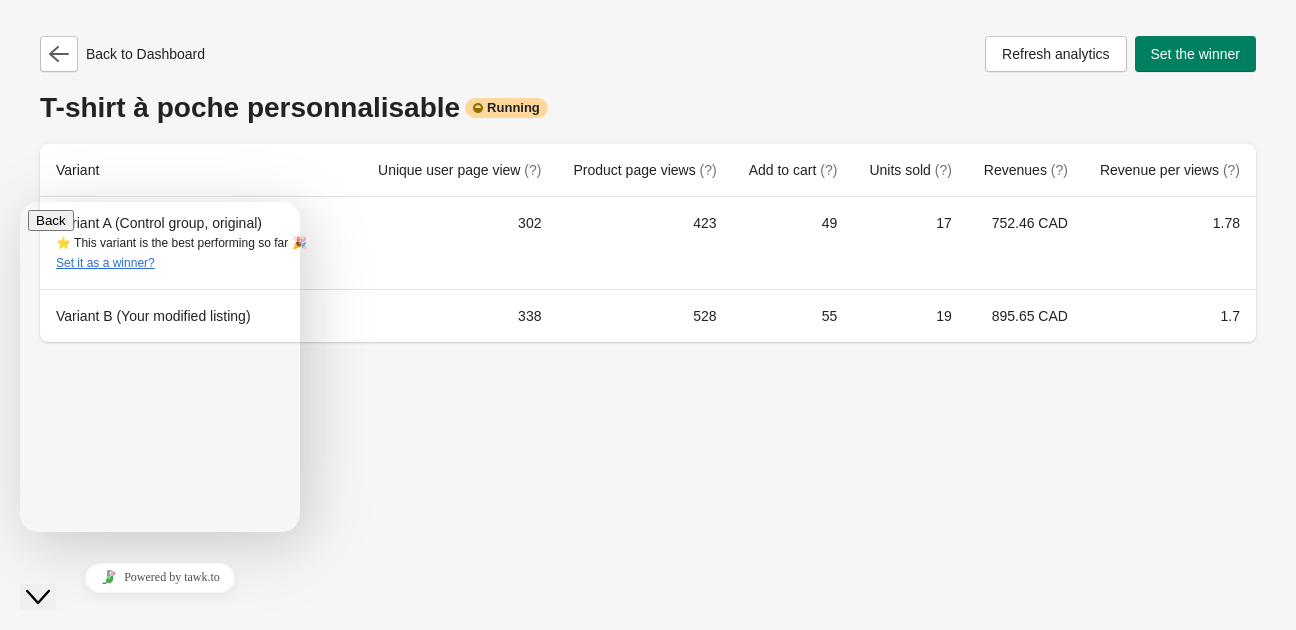 click on "Back to Dashboard Refresh analytics Set the winner T-shirt à poche personnalisable     Running Variant Unique user page view   (?) Product page views   (?) Add to cart   (?) Units sold   (?) Revenues   (?) Revenue per views   (?) Variant A (Control group, original) ⭐ This variant is the best performing so far 🎉  Set it as a winner? 302 423 49 17 752.46 CAD 1.78 Variant B (Your modified listing) 338 528 55 19 895.65 CAD 1.7" at bounding box center [648, 315] 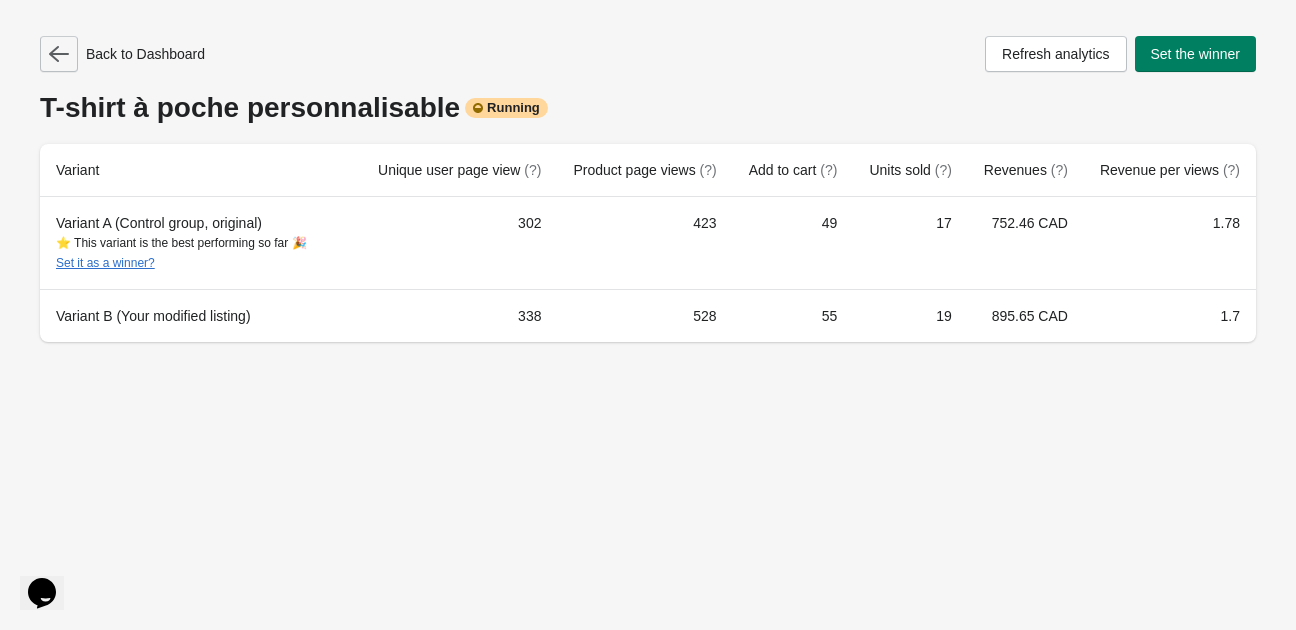 click 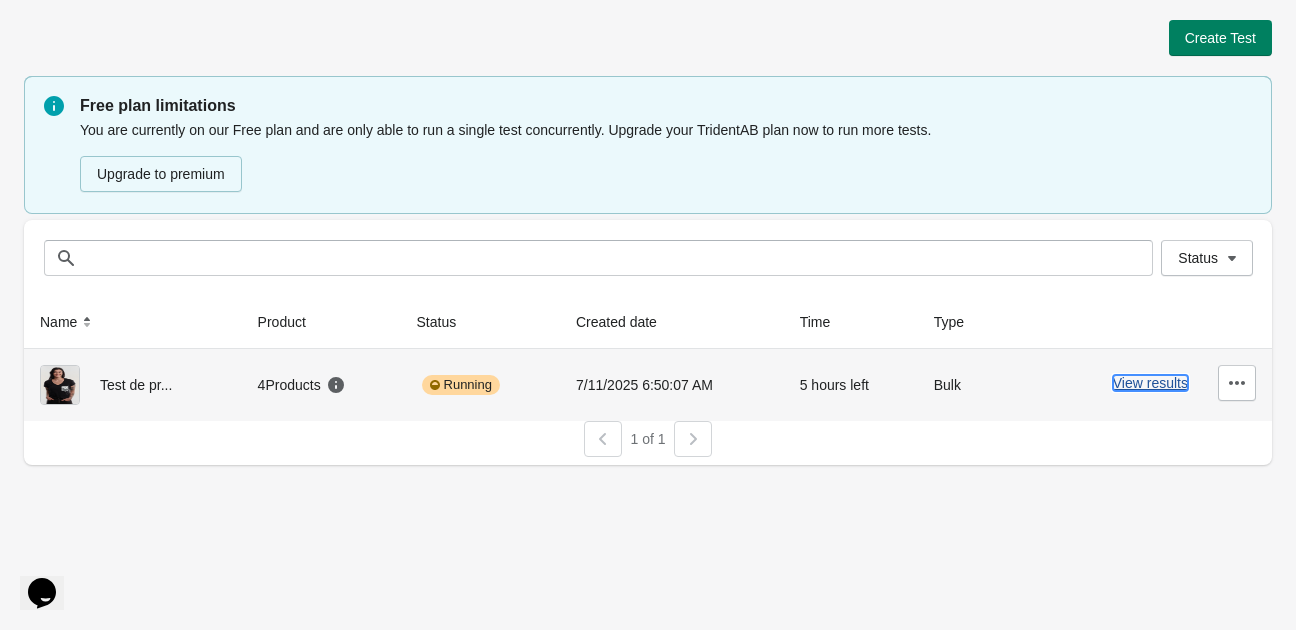 click on "View results" at bounding box center [1150, 383] 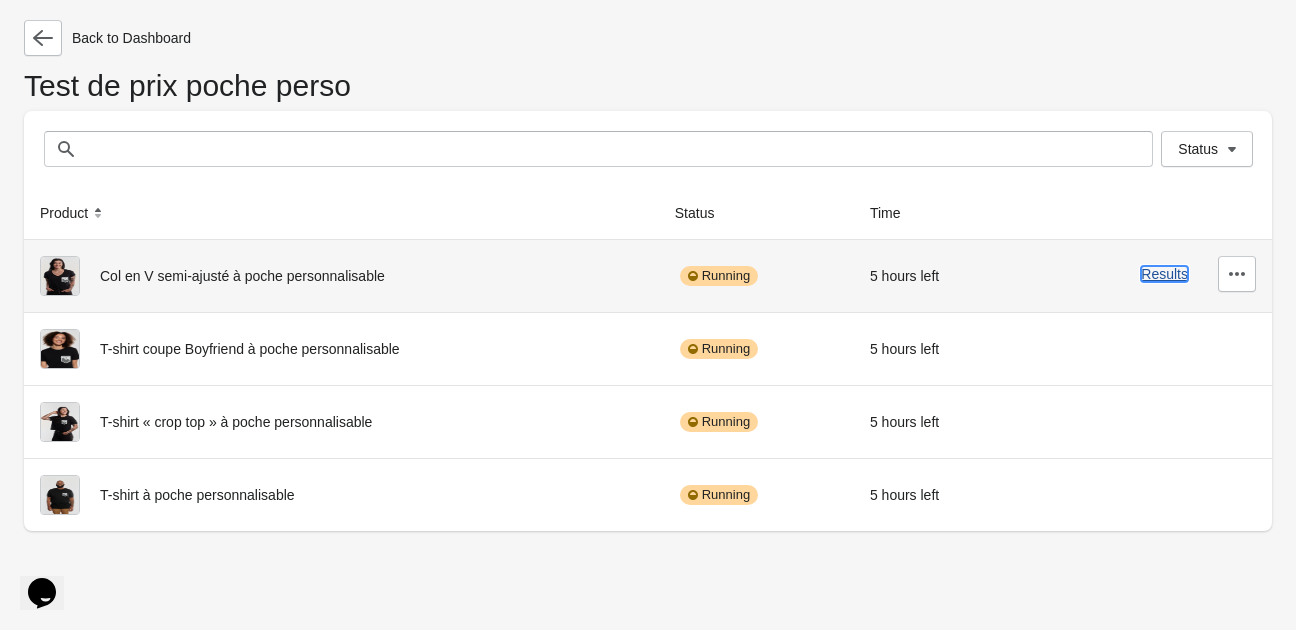 click on "Results" at bounding box center (1164, 274) 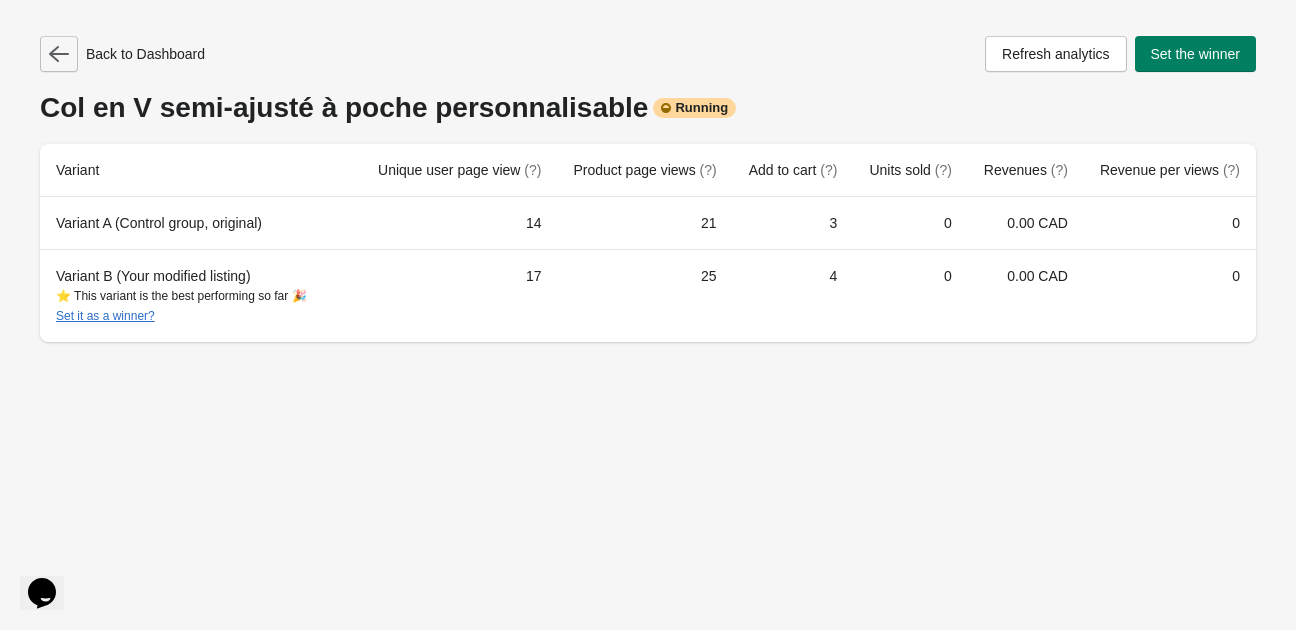click 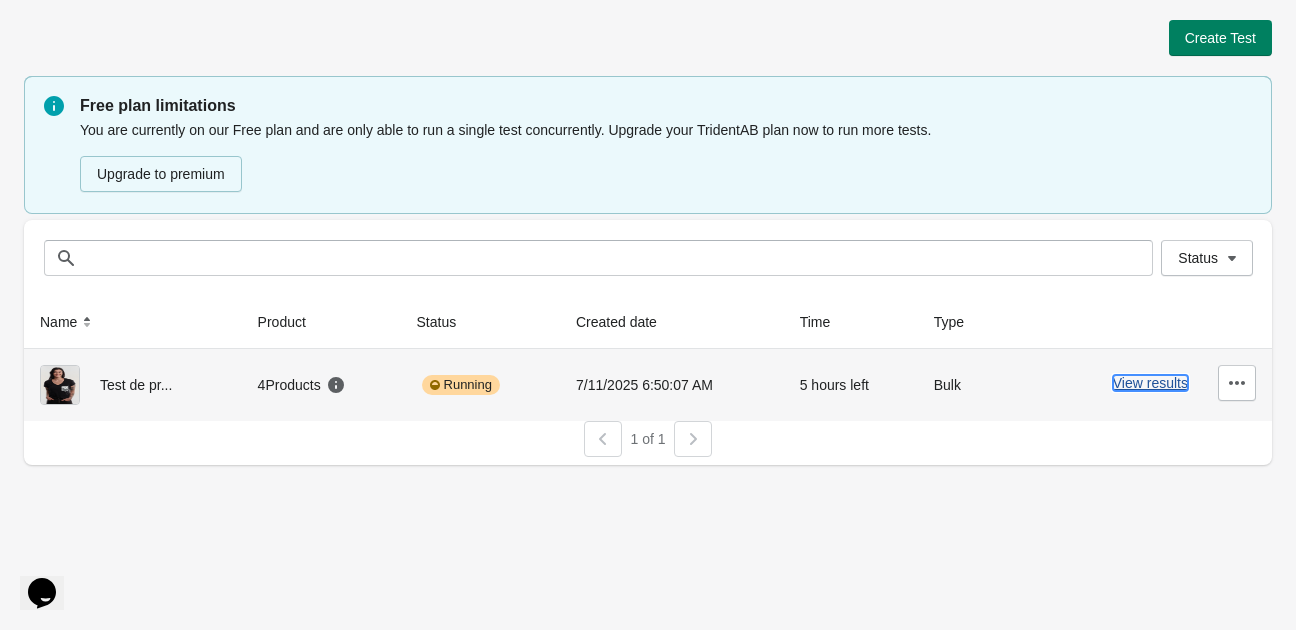 click on "View results" at bounding box center [1150, 383] 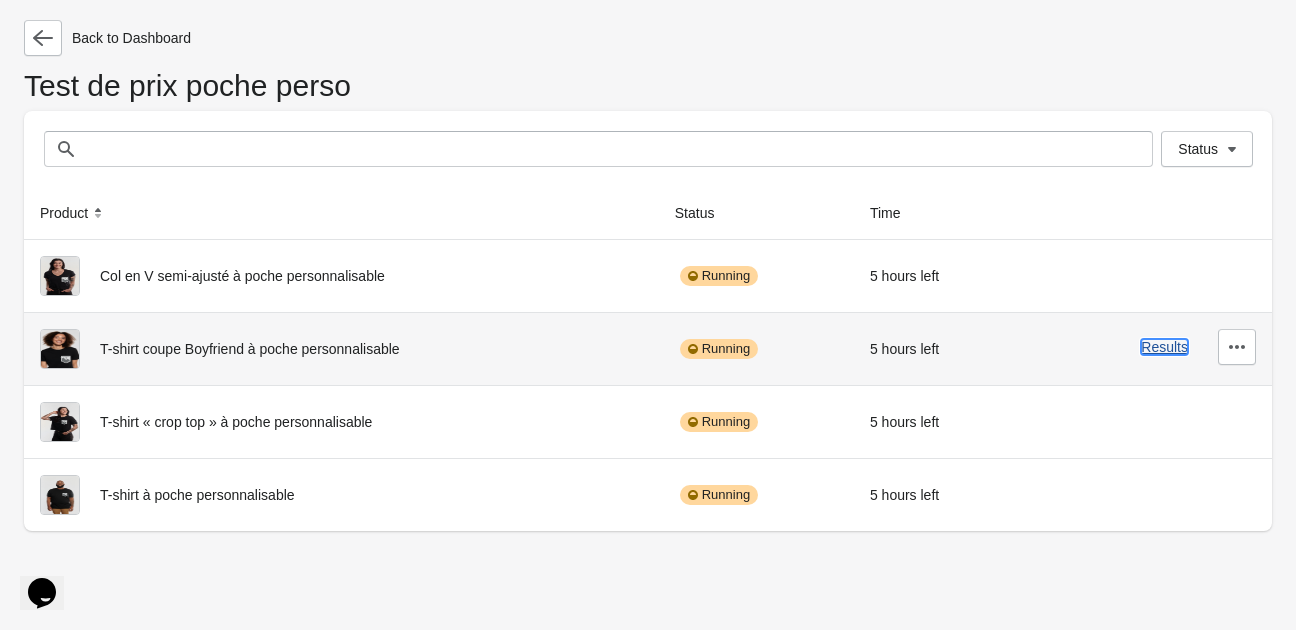 click on "Results" at bounding box center [1164, 347] 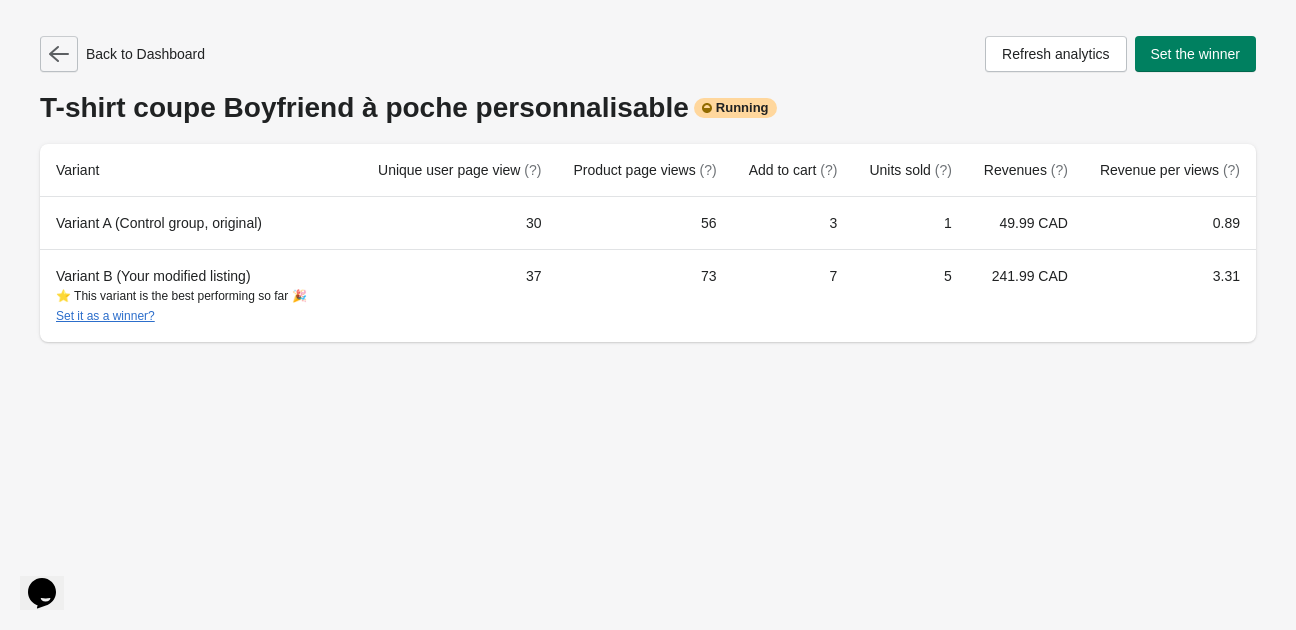 click at bounding box center (59, 54) 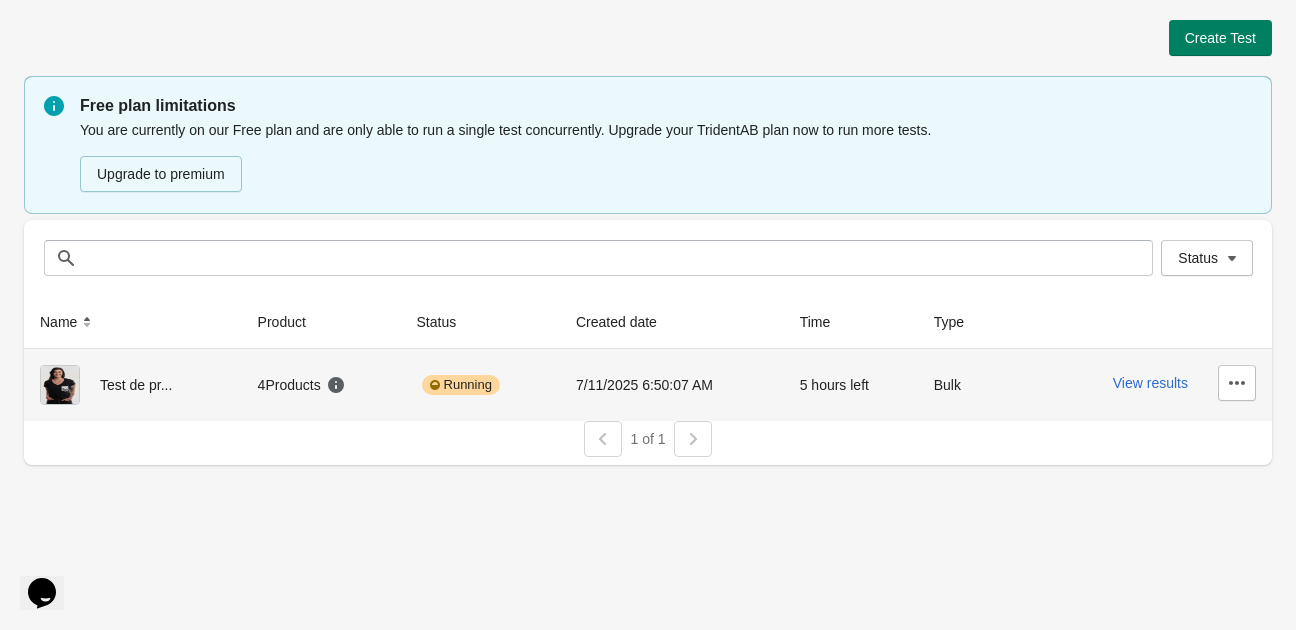 click on "View results" at bounding box center (1149, 383) 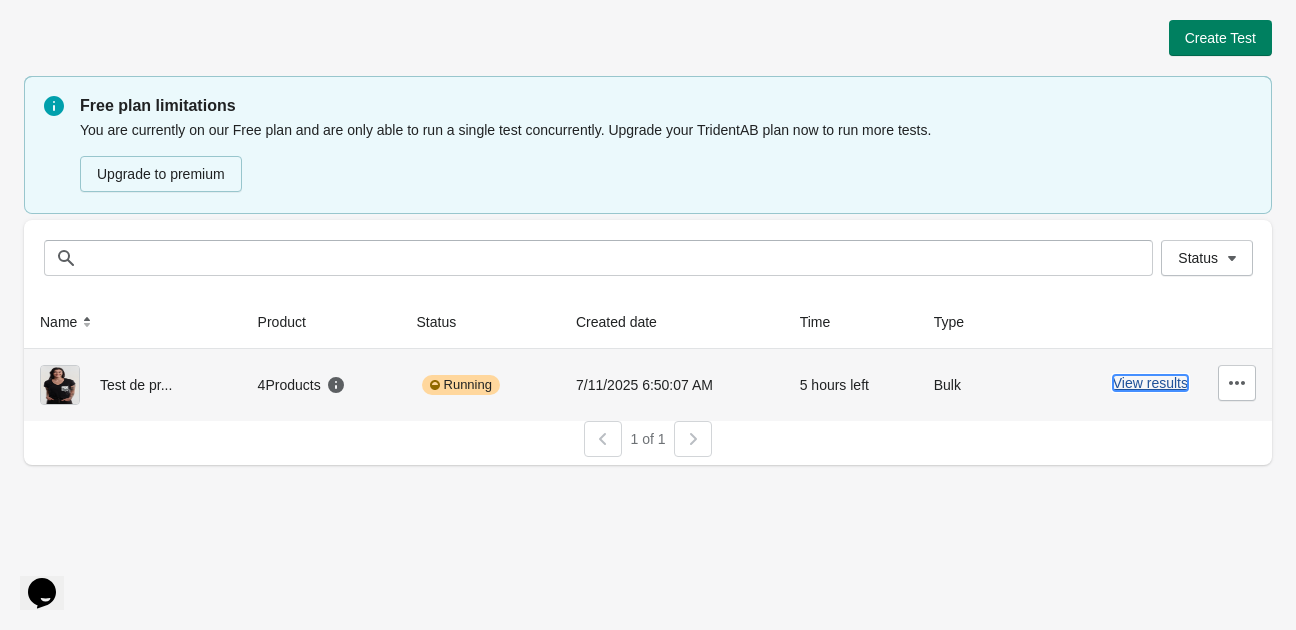 click on "View results" at bounding box center [1150, 383] 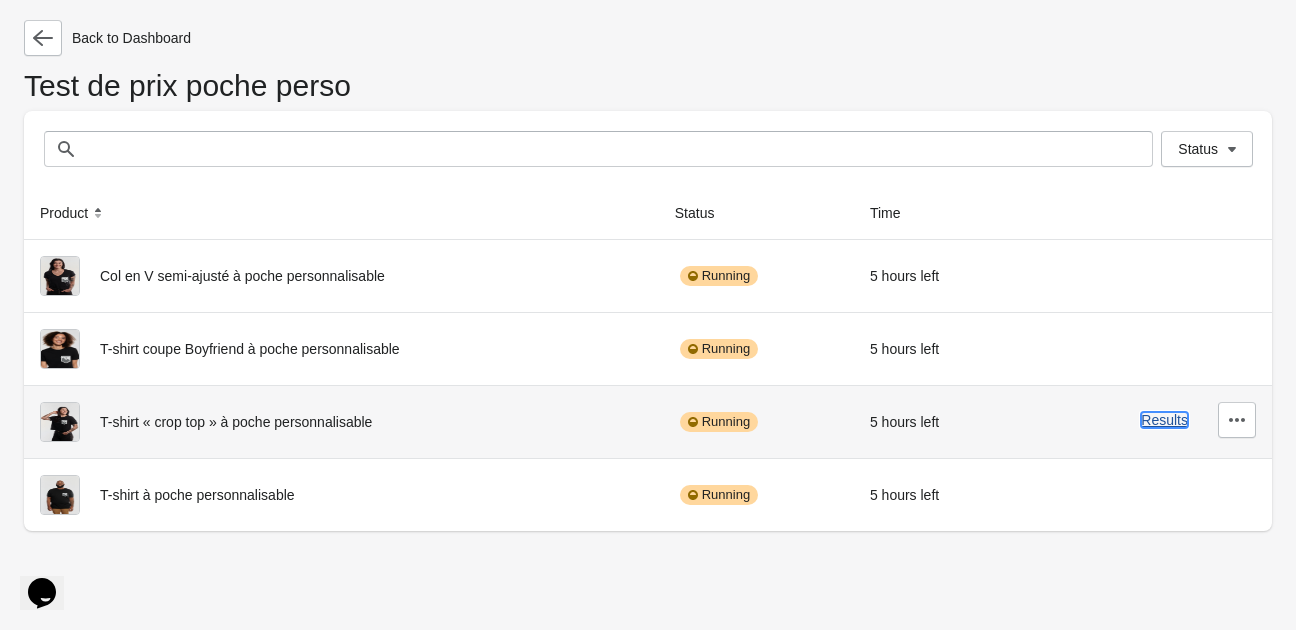 click on "Results" at bounding box center [1164, 420] 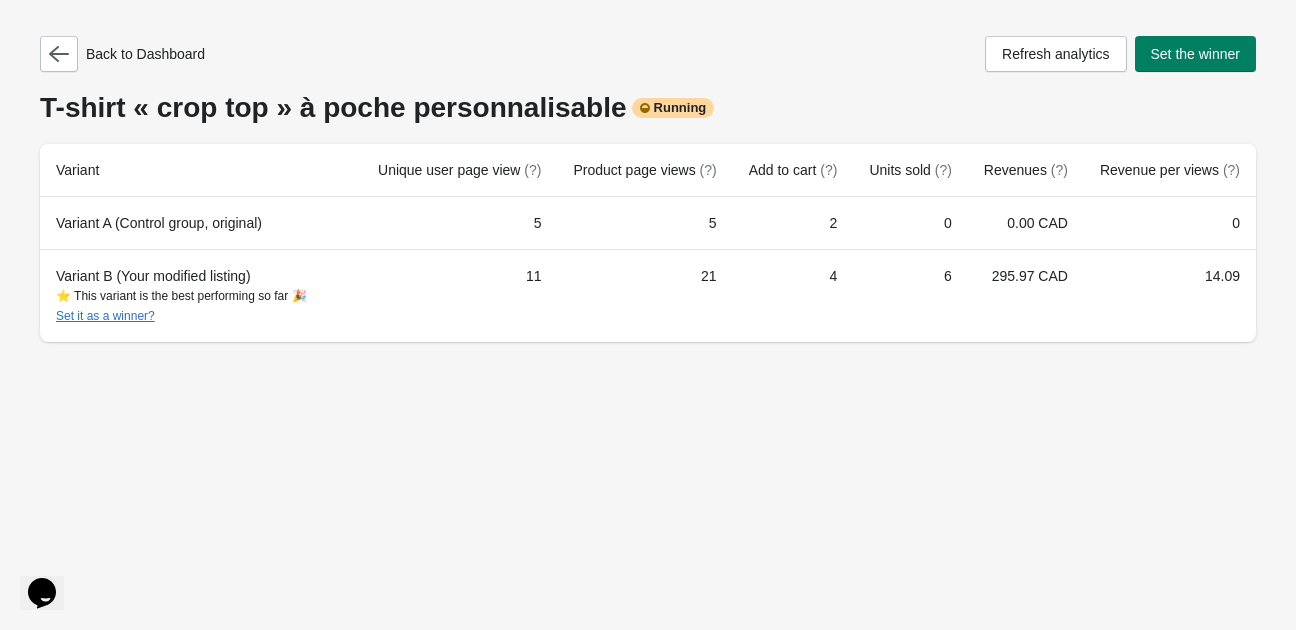 click on "T-shirt « crop top » à poche personnalisable     Running" at bounding box center [648, 108] 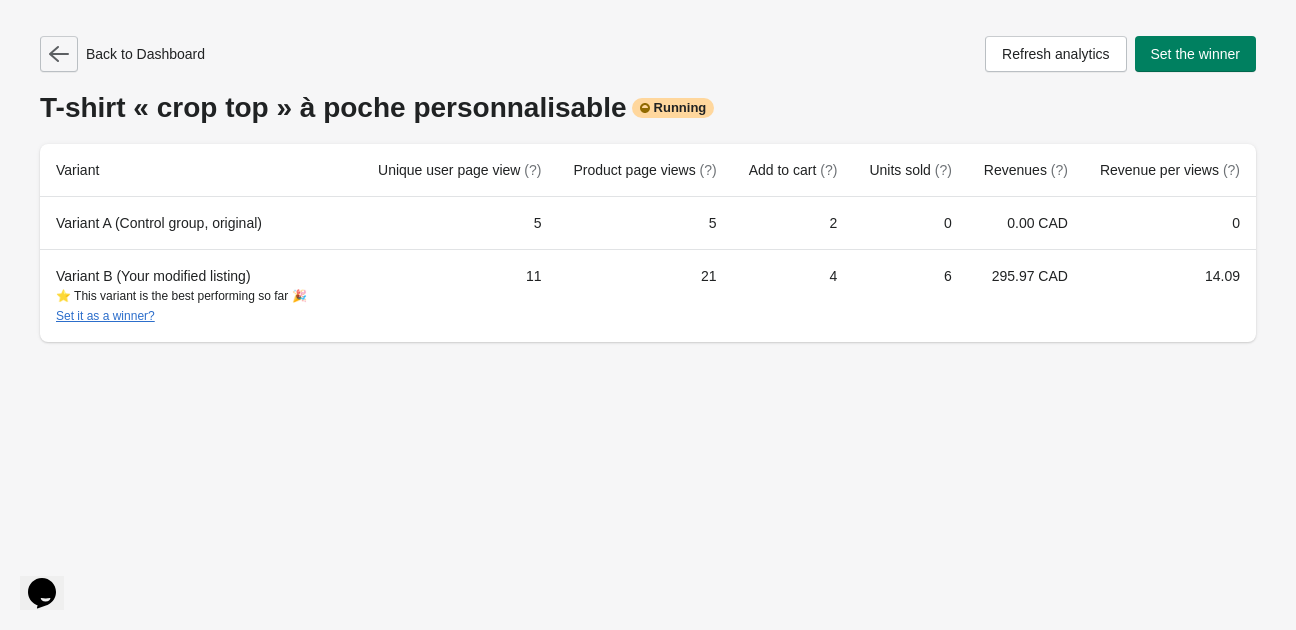 click at bounding box center (59, 54) 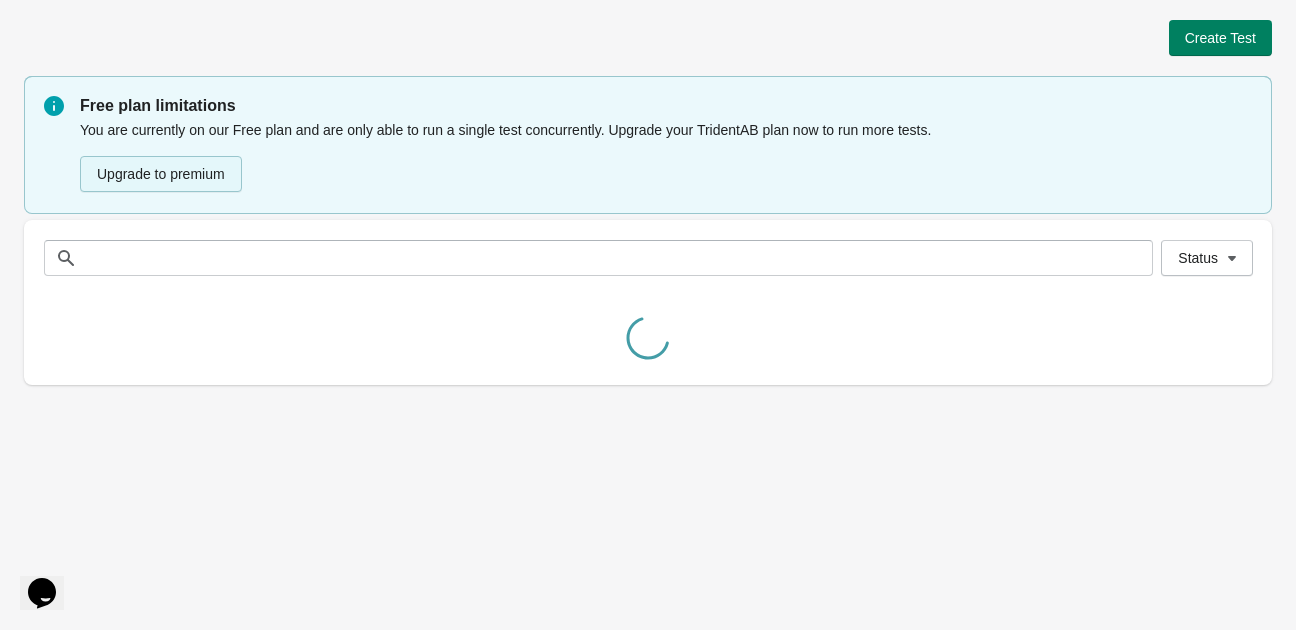 click on "Upgrade to premium" at bounding box center (161, 174) 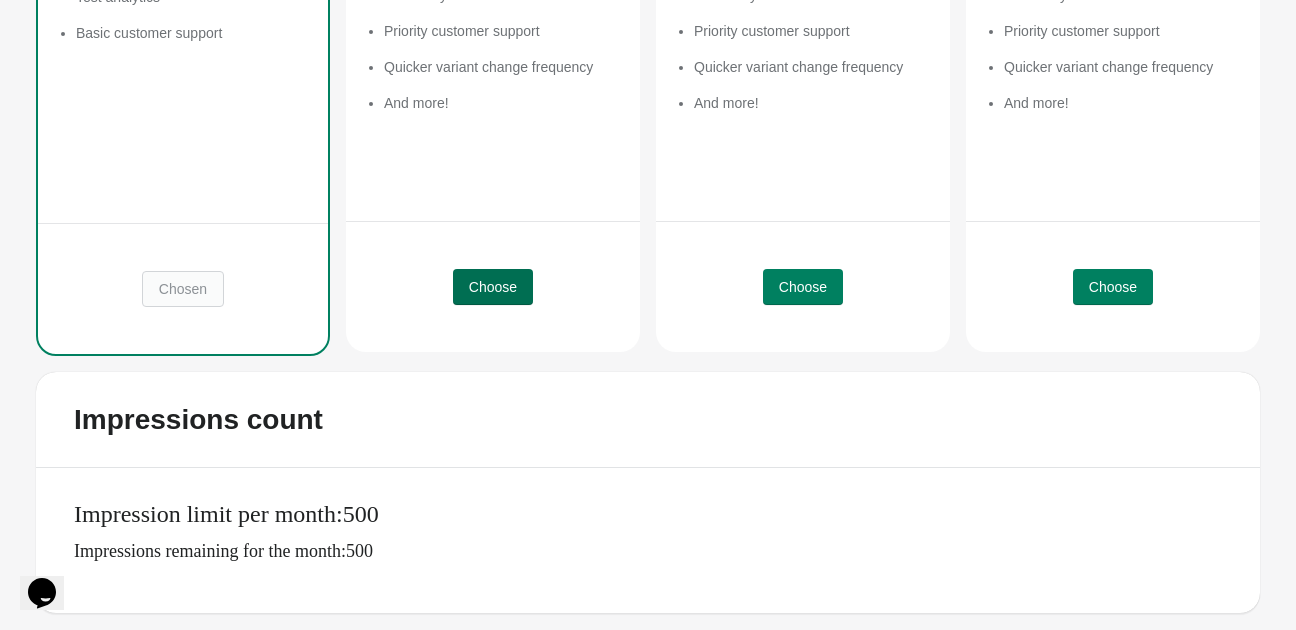 scroll, scrollTop: 556, scrollLeft: 0, axis: vertical 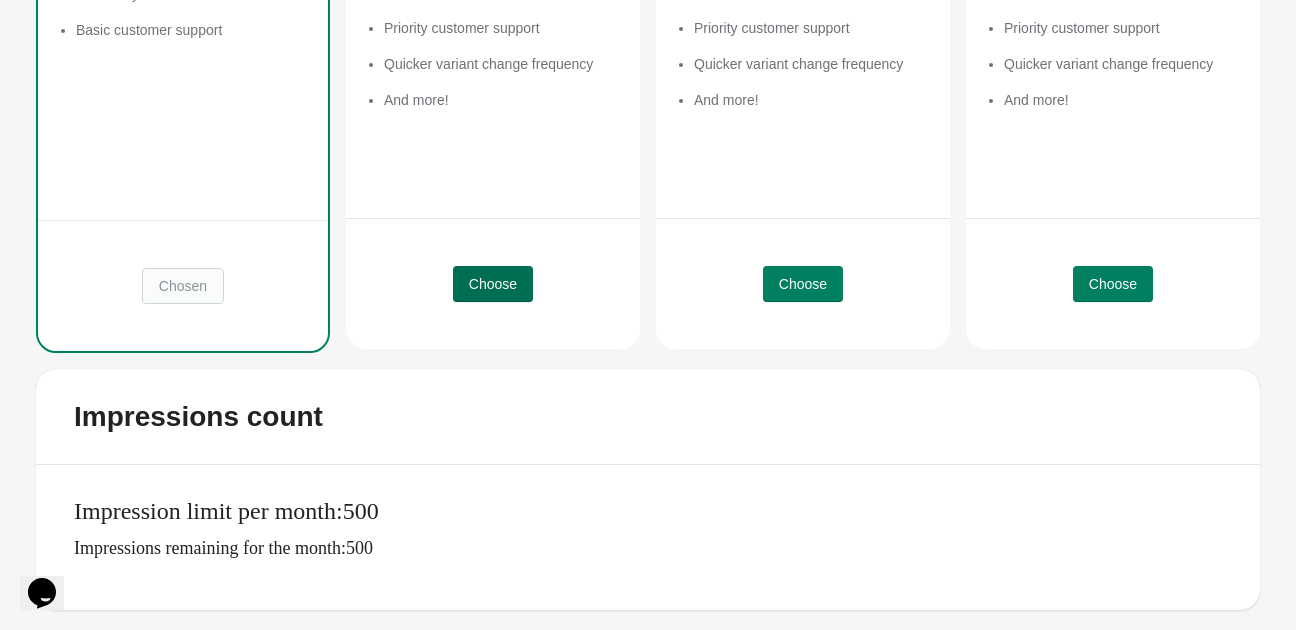 click on "Choose" at bounding box center (493, 284) 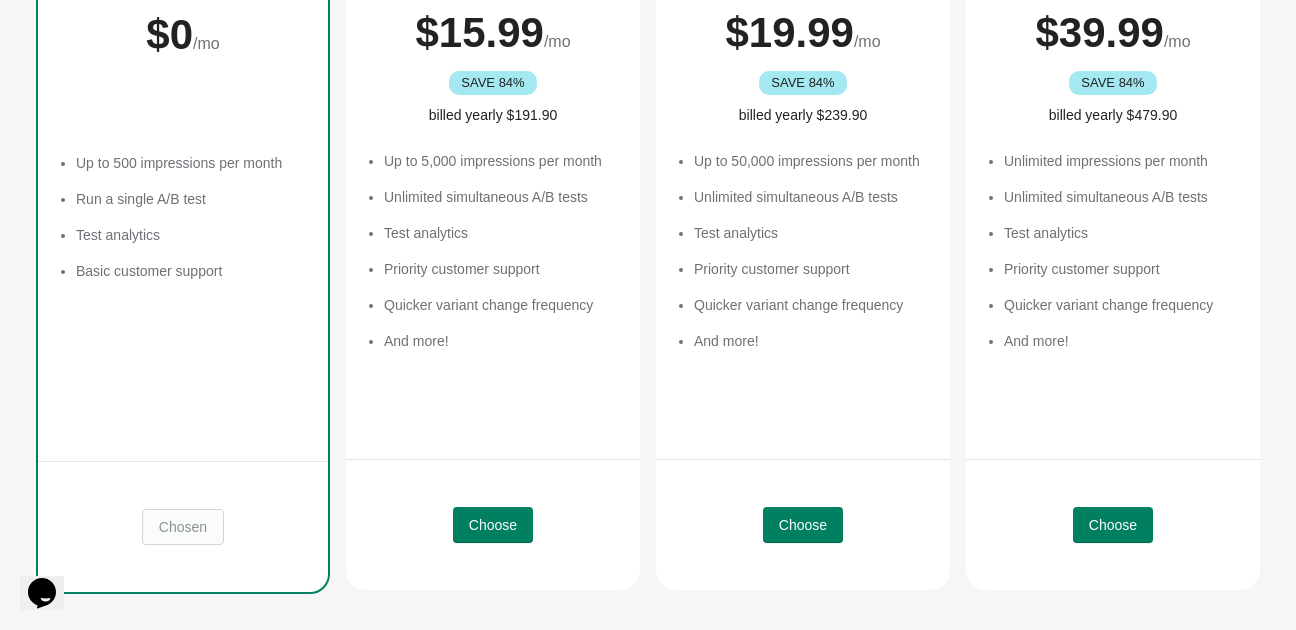 scroll, scrollTop: 556, scrollLeft: 0, axis: vertical 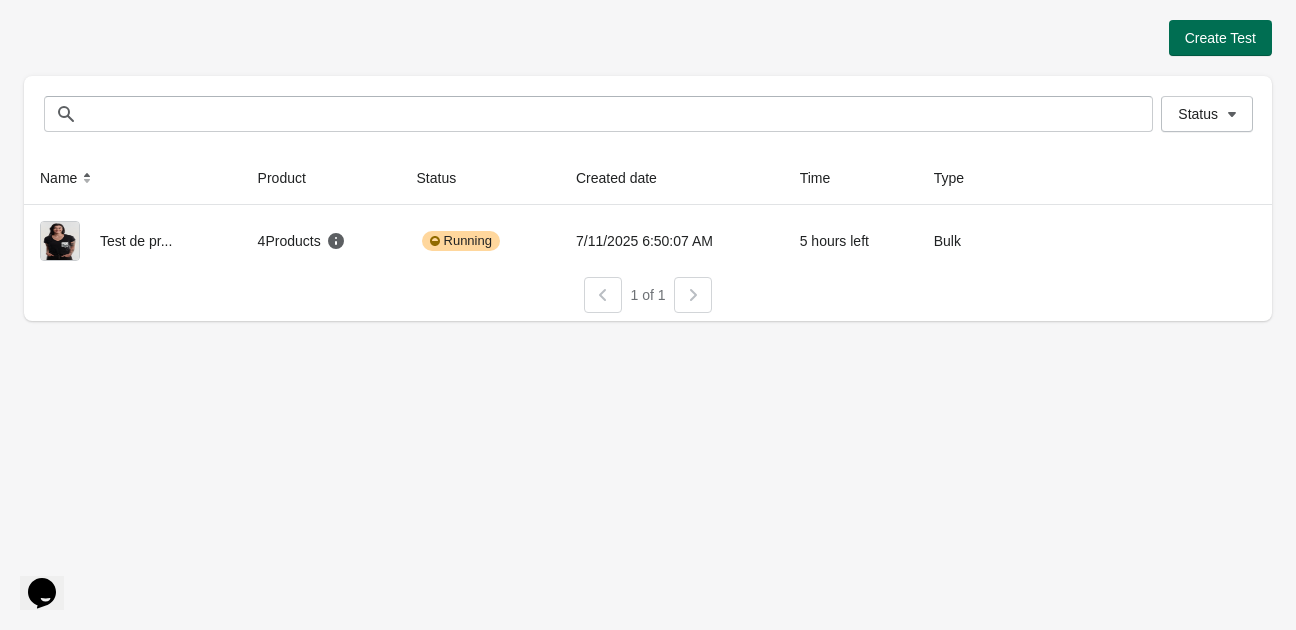 click on "Create Test" at bounding box center (1220, 38) 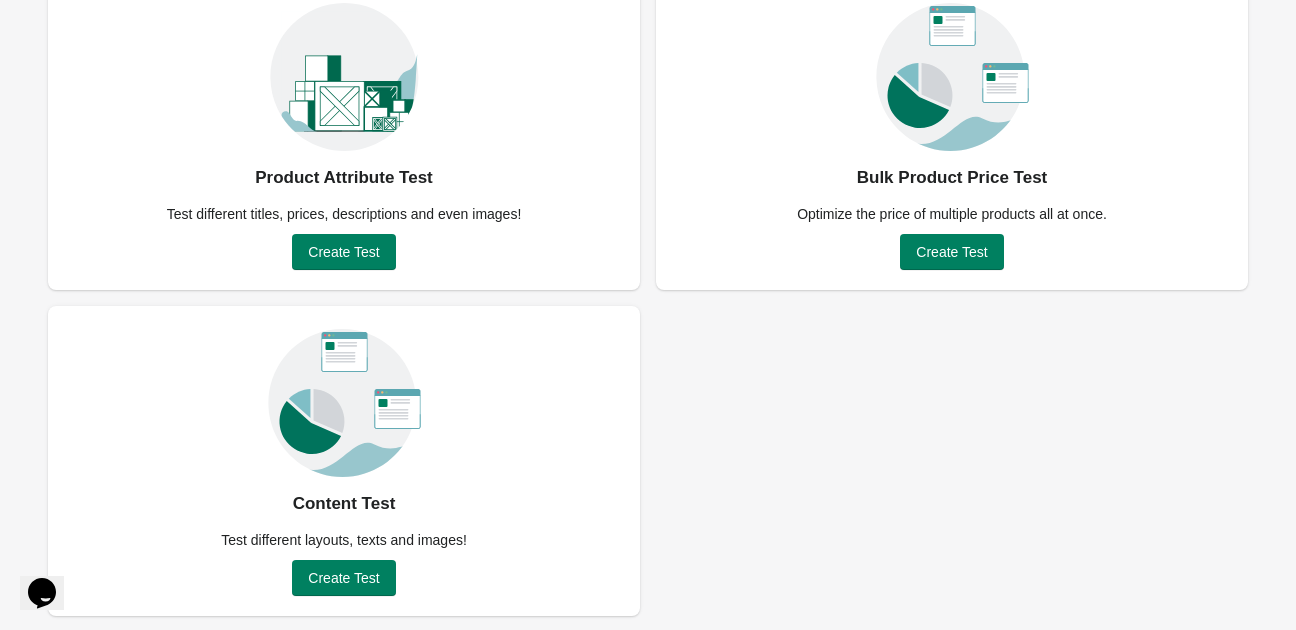 scroll, scrollTop: 177, scrollLeft: 0, axis: vertical 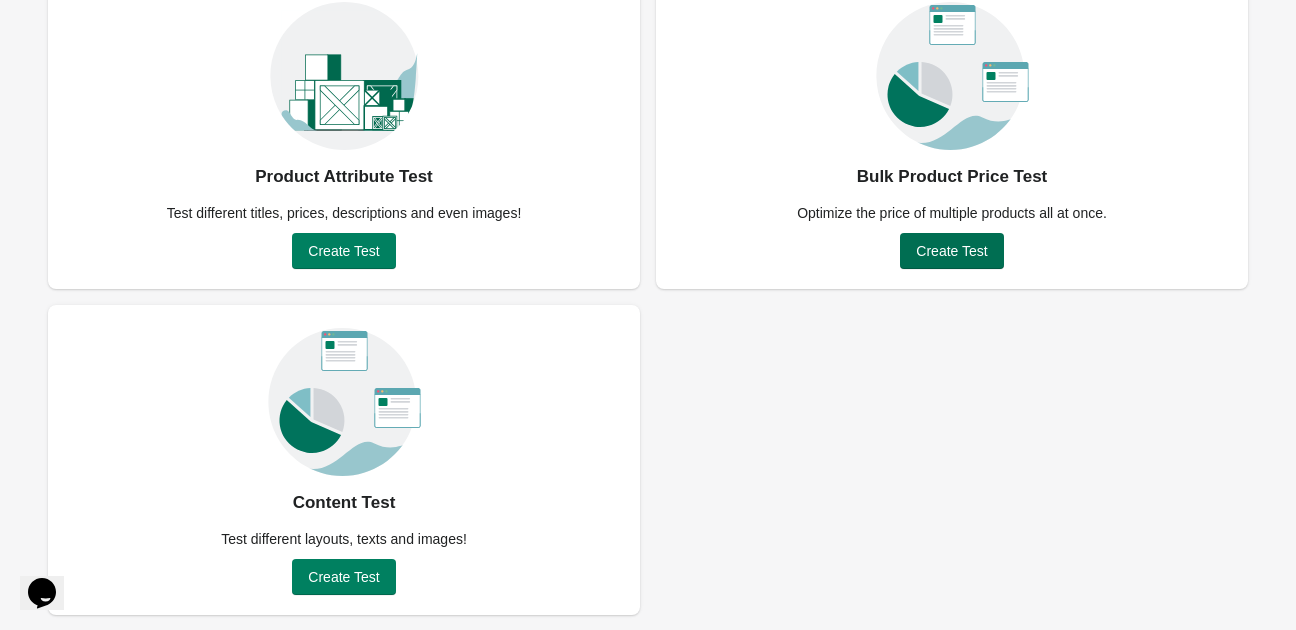 click on "Create Test" at bounding box center (951, 251) 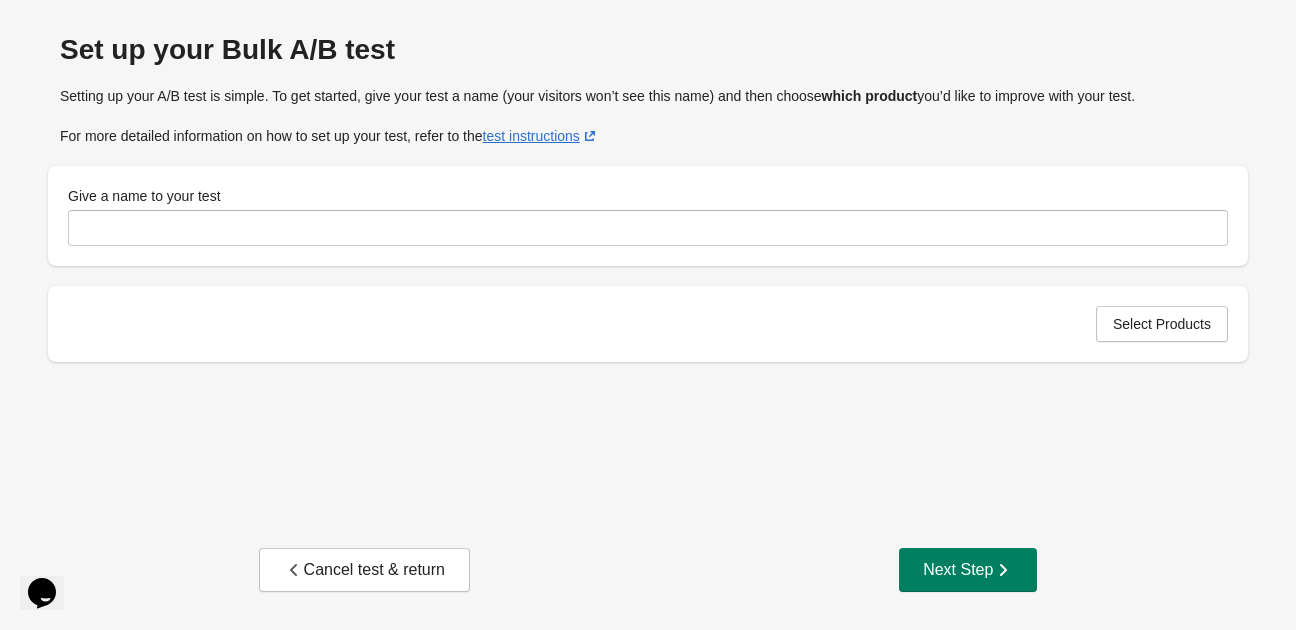 scroll, scrollTop: 58, scrollLeft: 0, axis: vertical 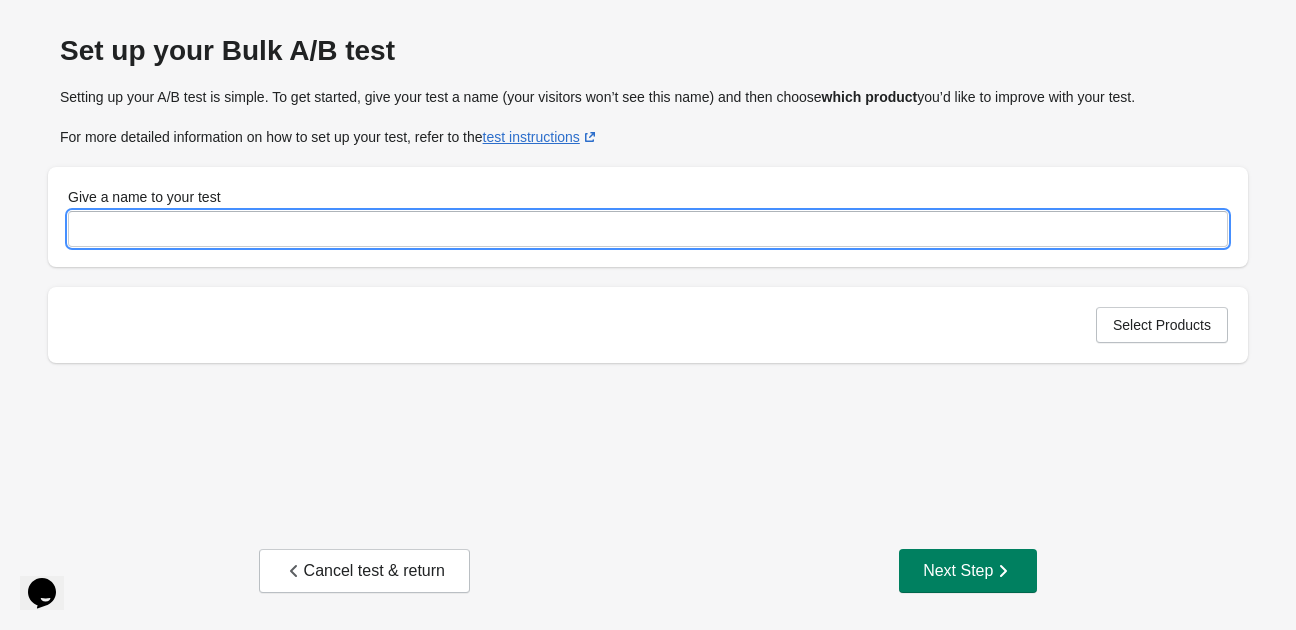 click on "Give a name to your test" at bounding box center [648, 229] 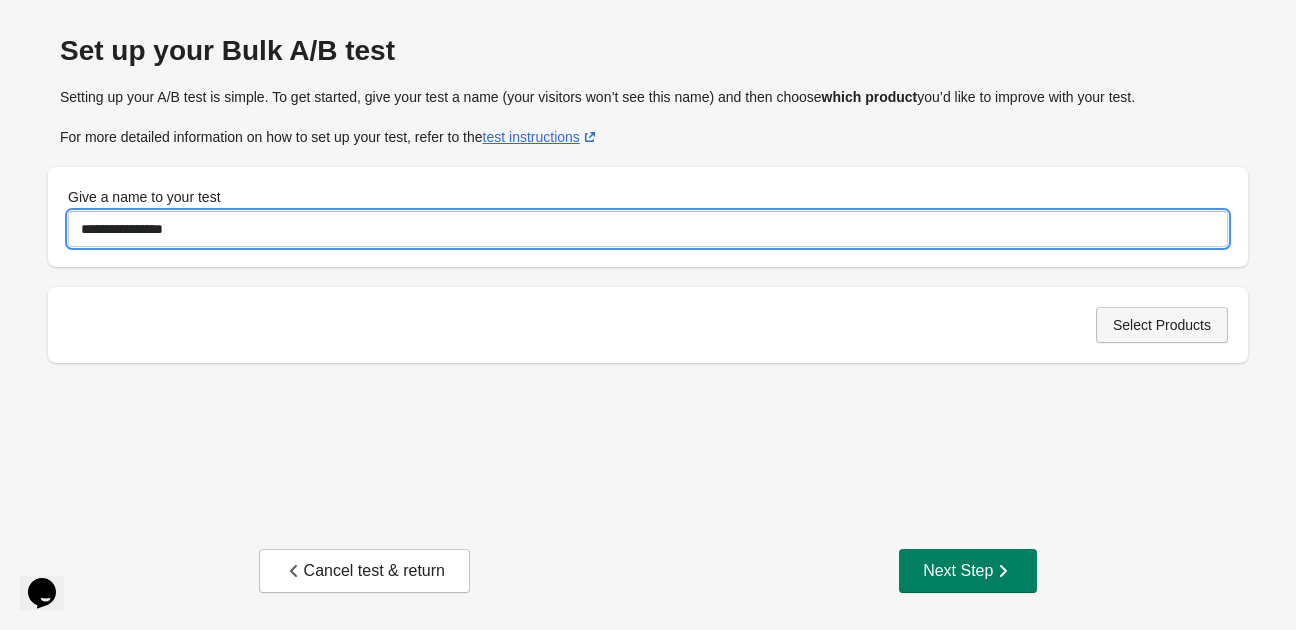 type on "**********" 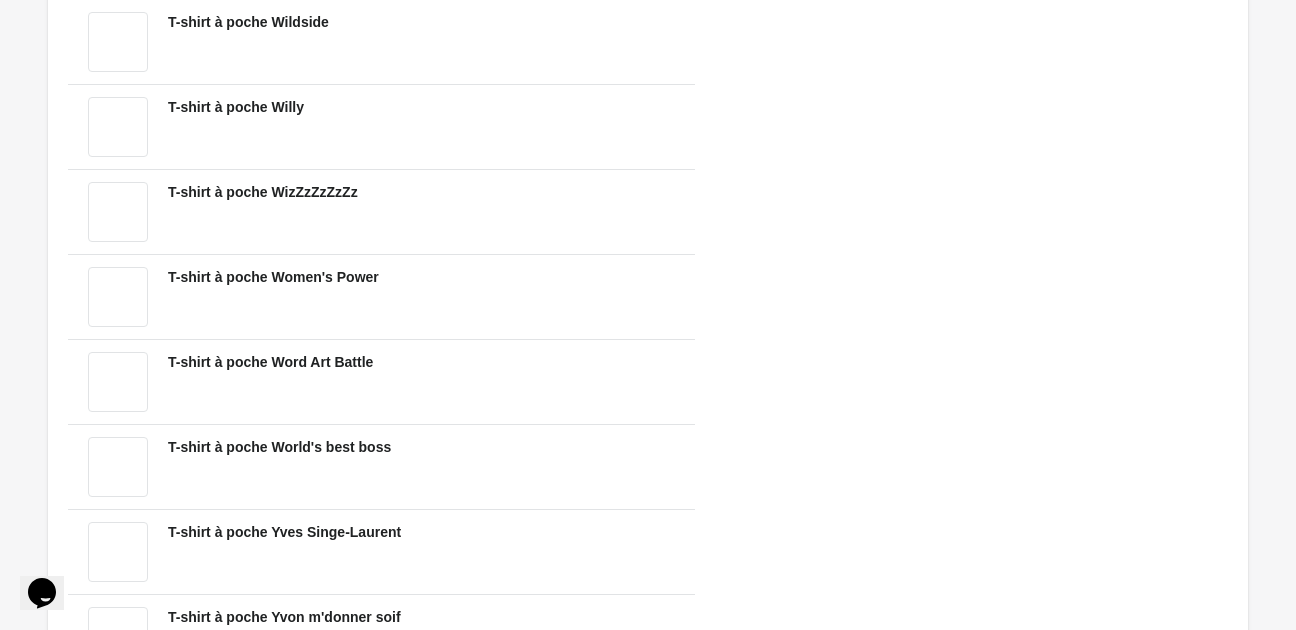 scroll, scrollTop: 32097, scrollLeft: 0, axis: vertical 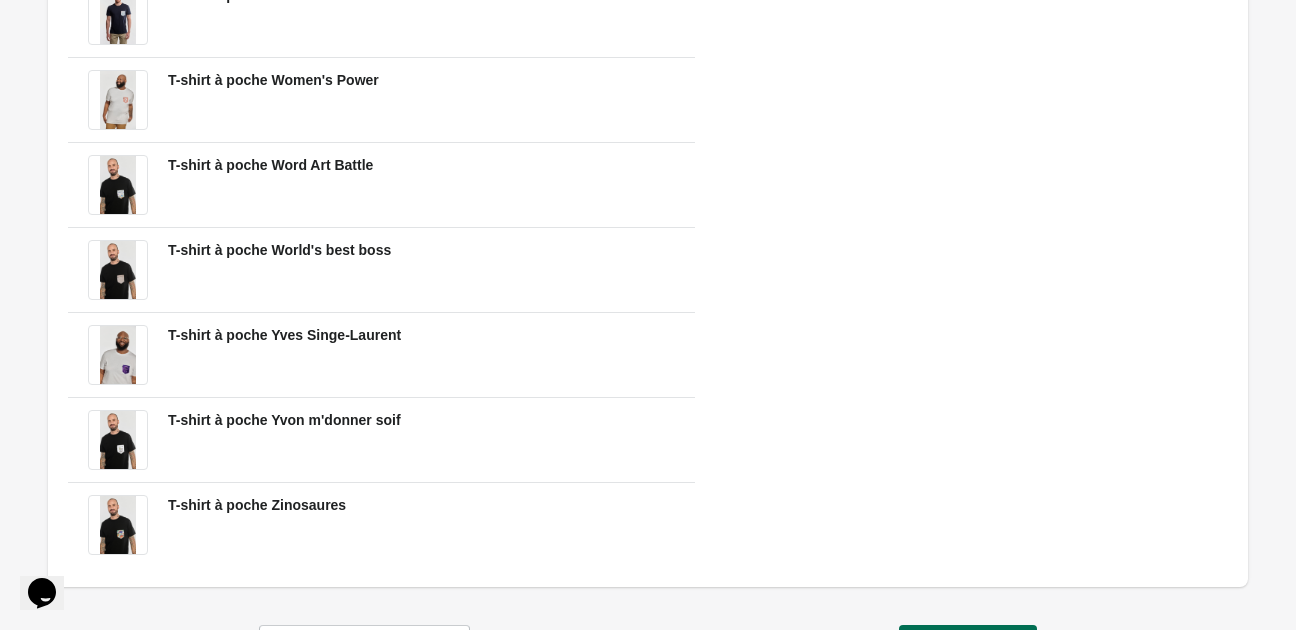 click on "Next Step" at bounding box center [968, 647] 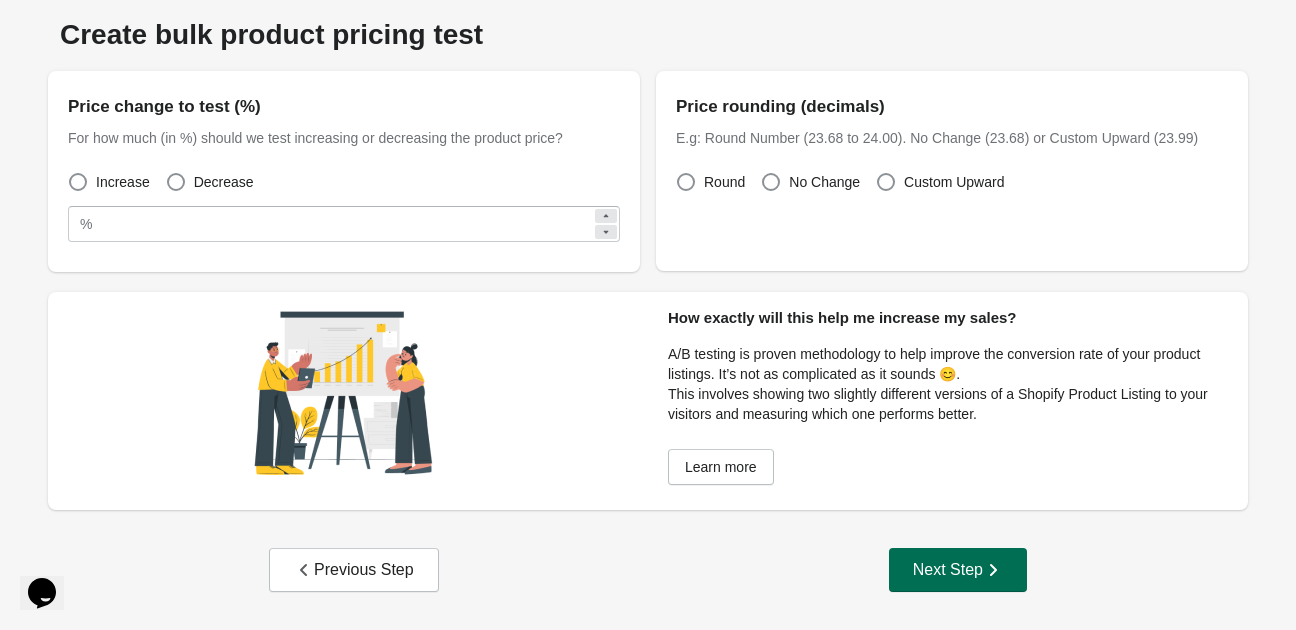 scroll, scrollTop: 75, scrollLeft: 0, axis: vertical 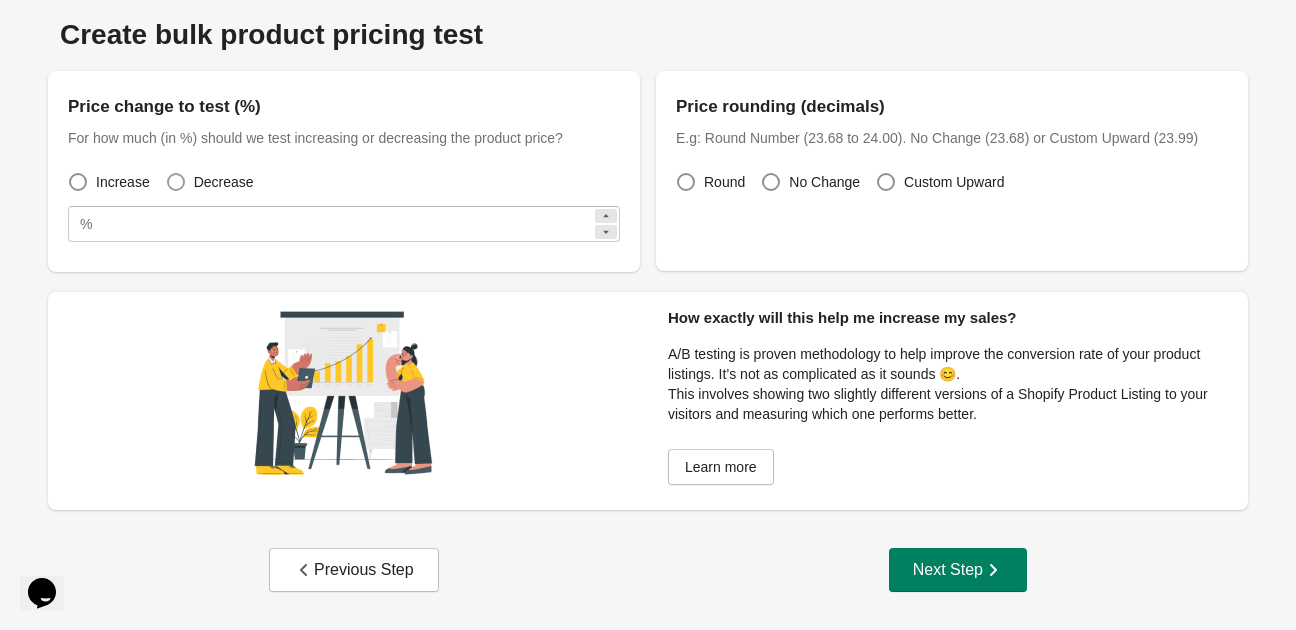 click on "Decrease" at bounding box center [224, 182] 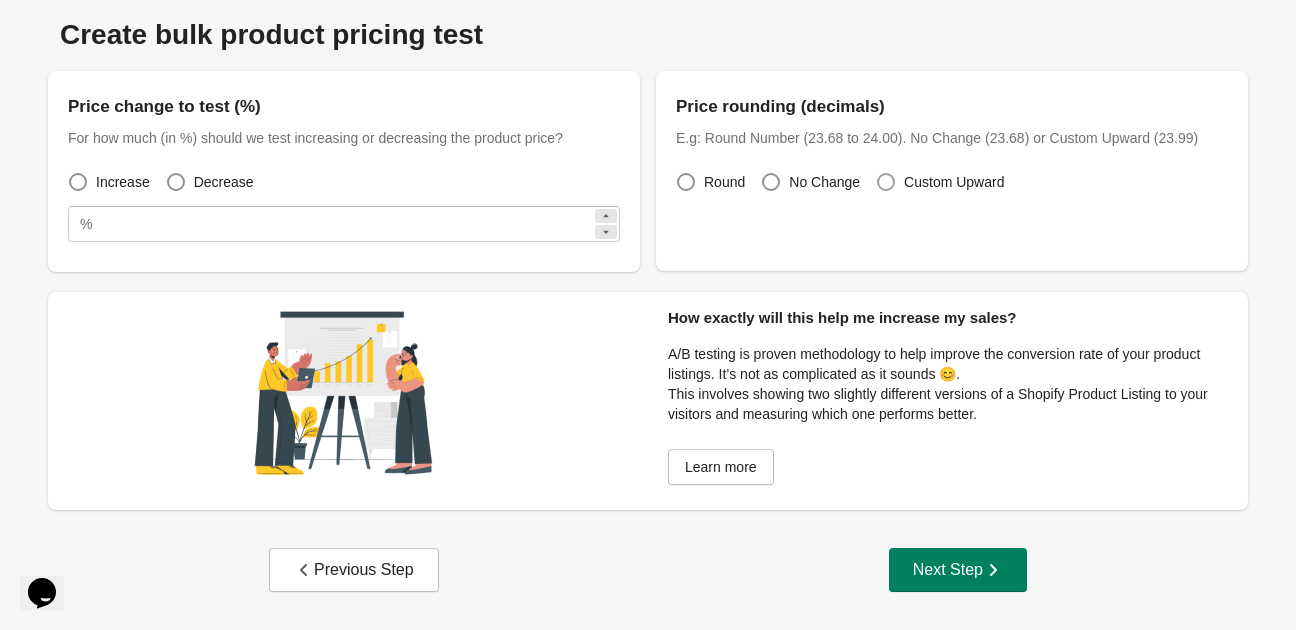 click at bounding box center (886, 182) 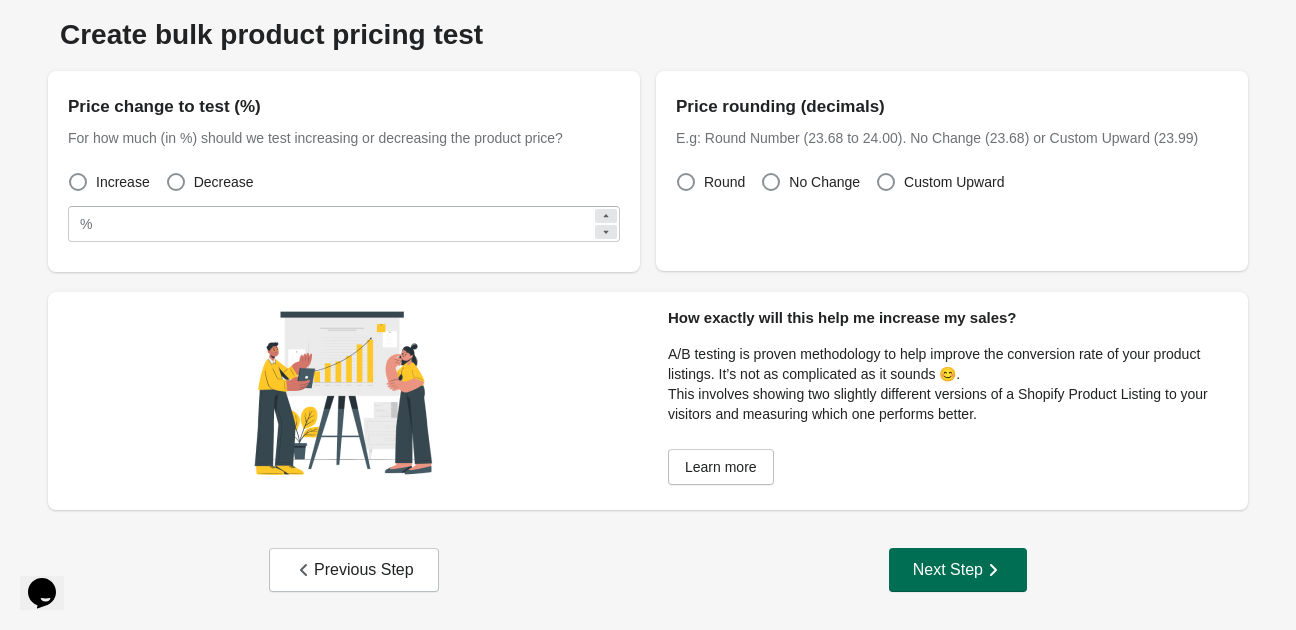 click on "Next Step" at bounding box center (958, 570) 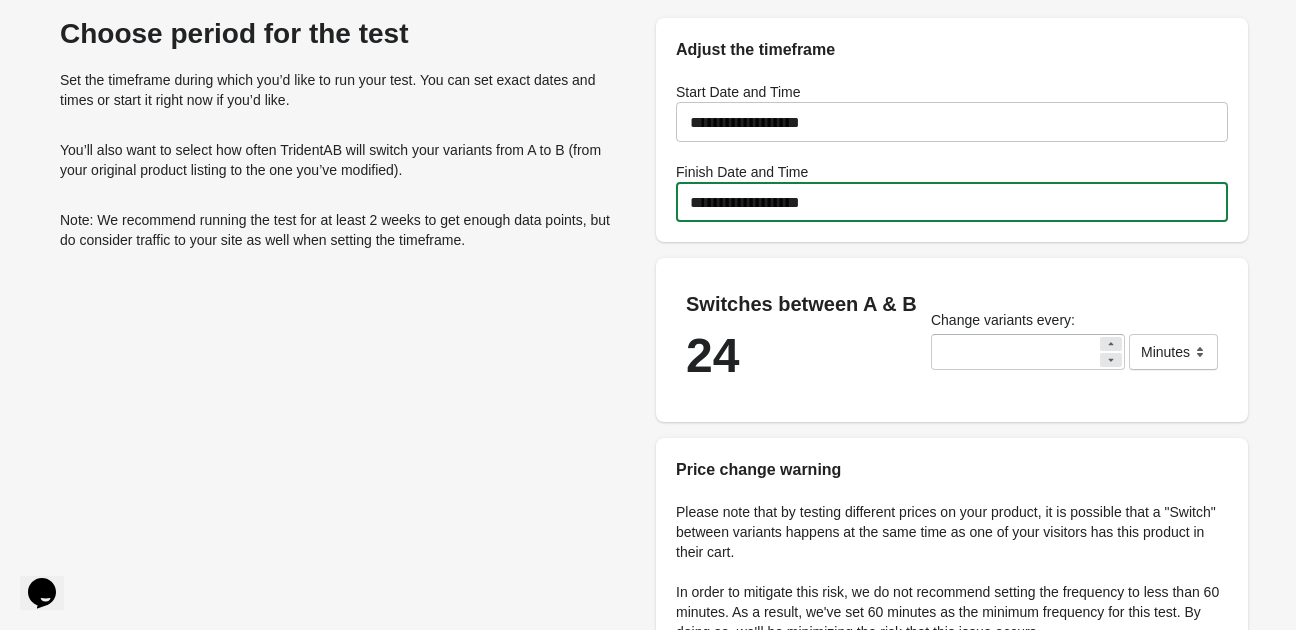 click on "**********" at bounding box center (952, 202) 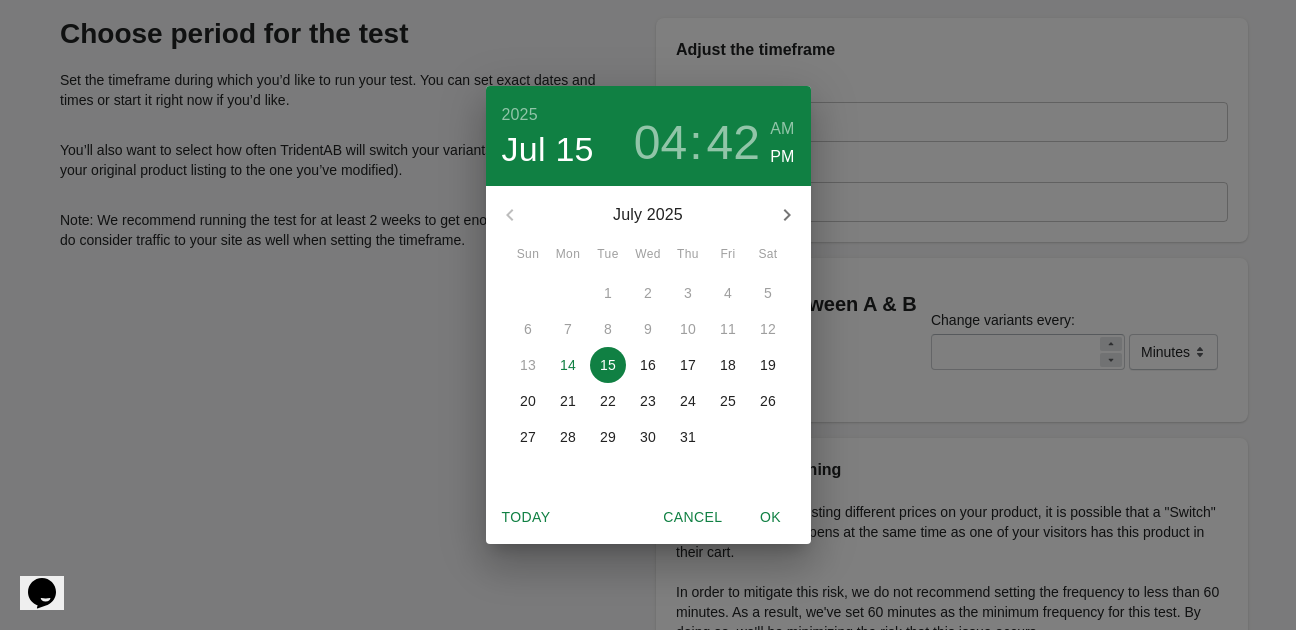scroll, scrollTop: 0, scrollLeft: 0, axis: both 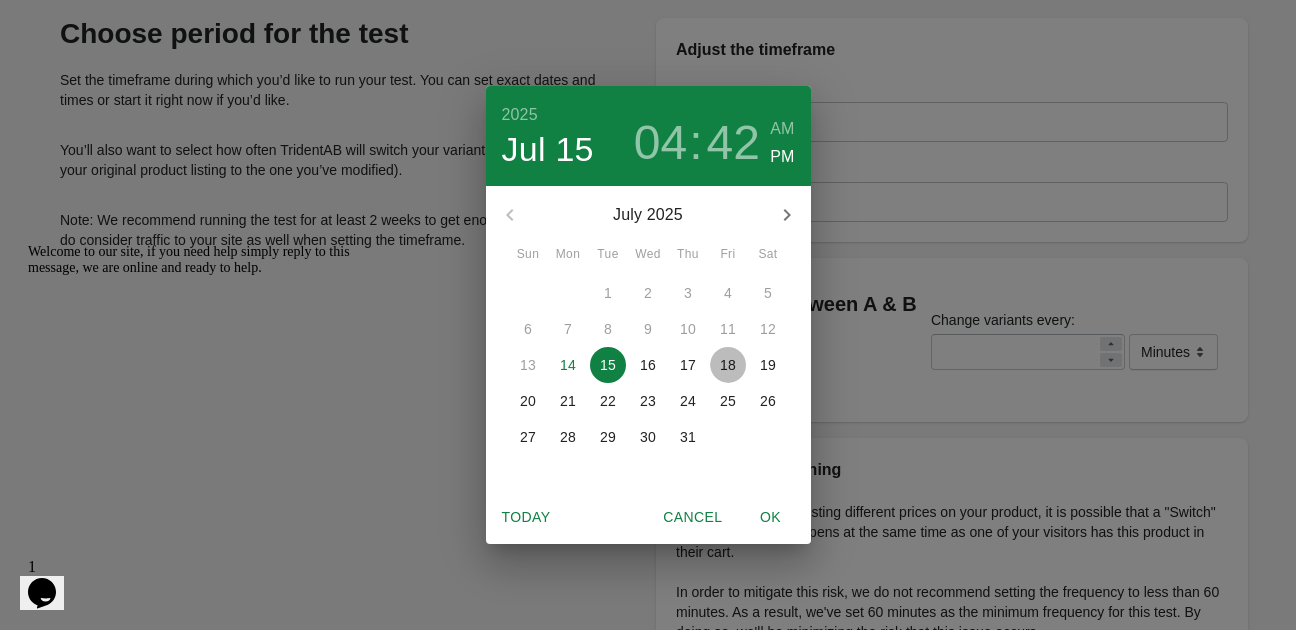 click on "18" at bounding box center (728, 365) 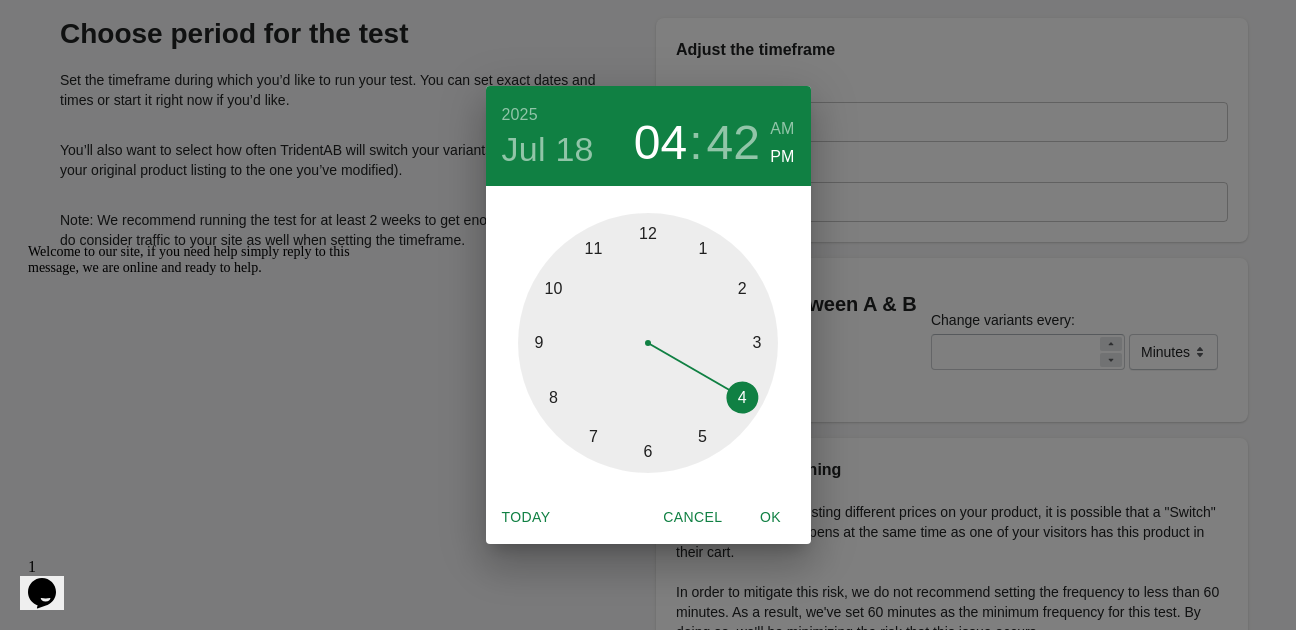 click on "[YEAR] [MONTH] 18 [TIME] [AMPM] 1 2 3 4 5 6 7 8 9 10 11 12 [DAY] Cancel OK" at bounding box center [648, 315] 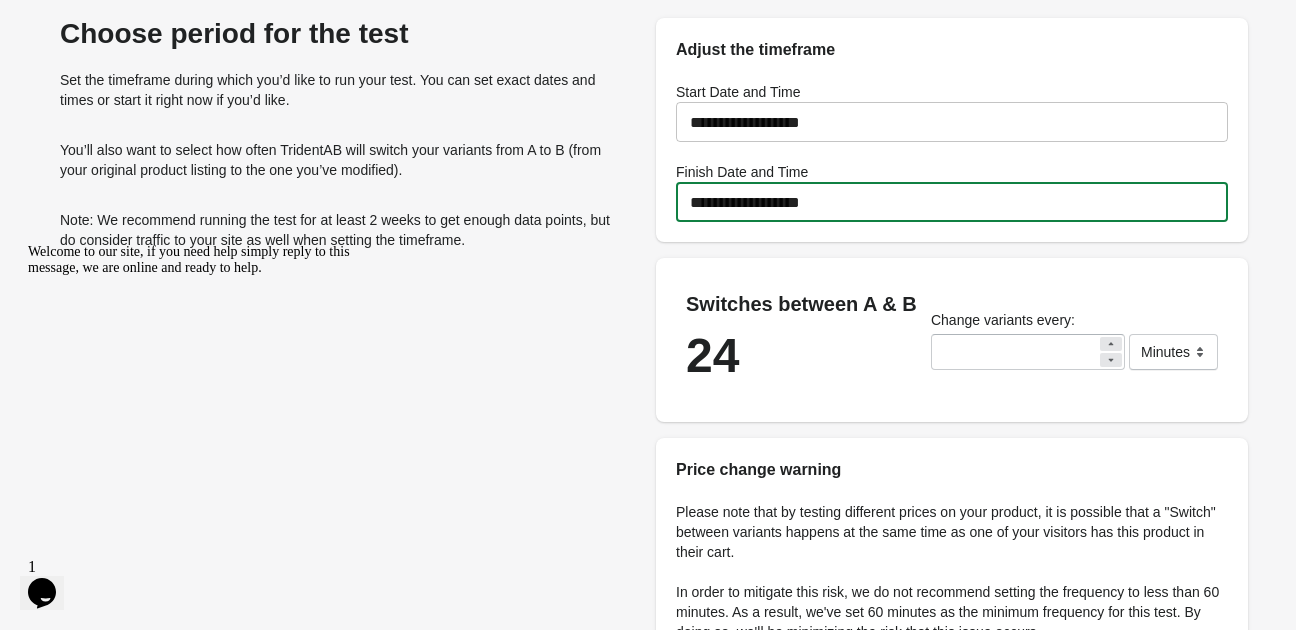 click on "**********" at bounding box center (952, 202) 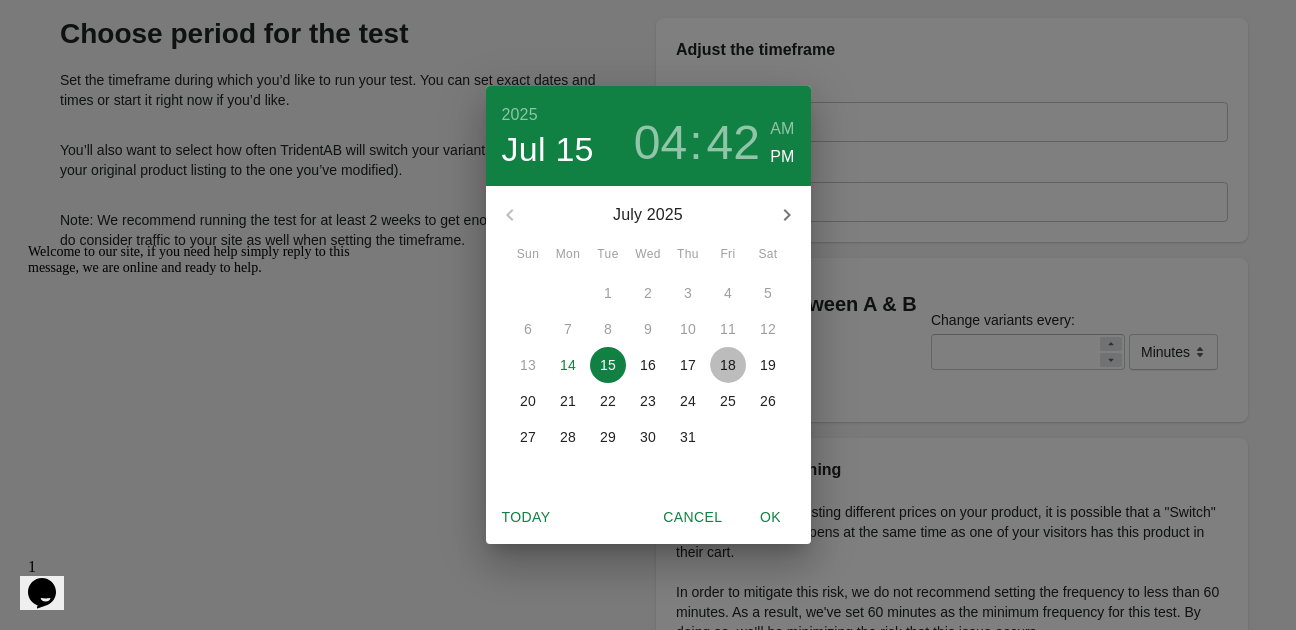 click on "18" at bounding box center [728, 365] 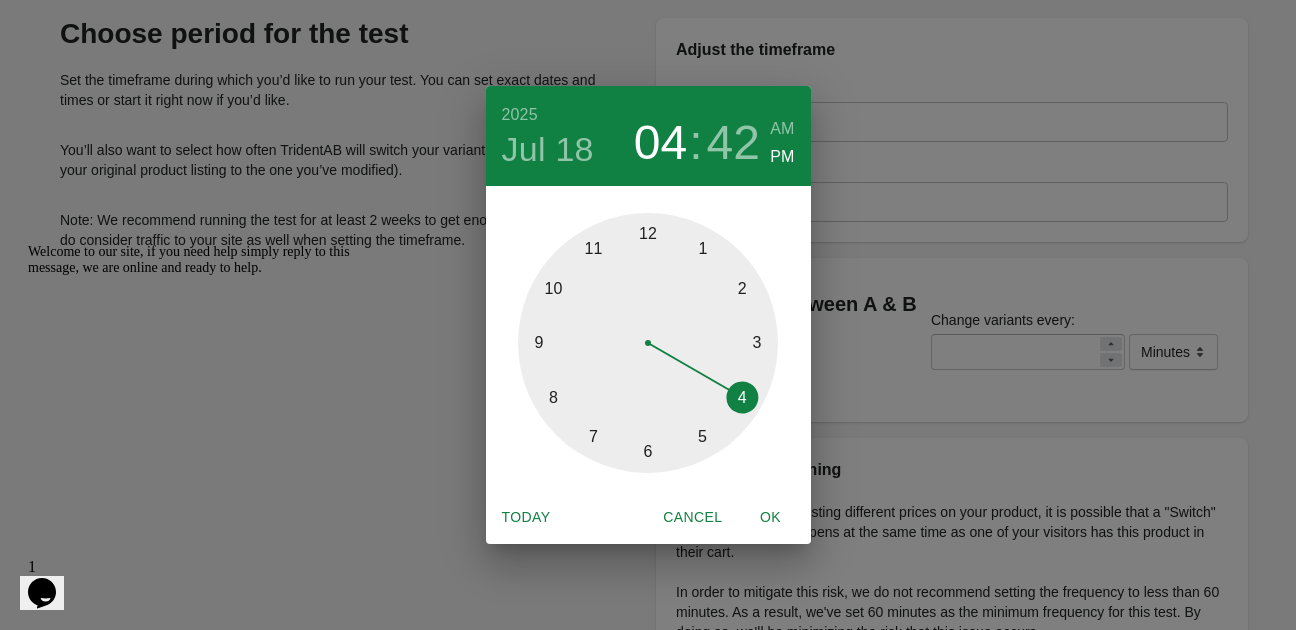 click on "OK" at bounding box center [771, 517] 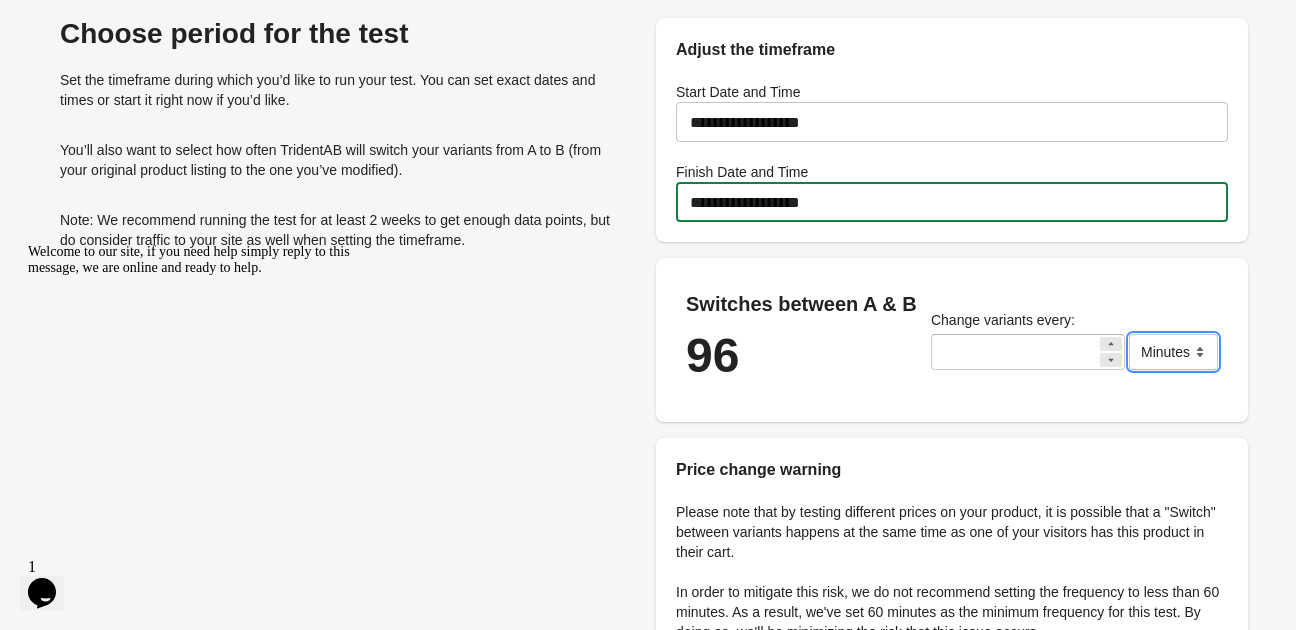 click on "******* ***** ****" at bounding box center (1173, 352) 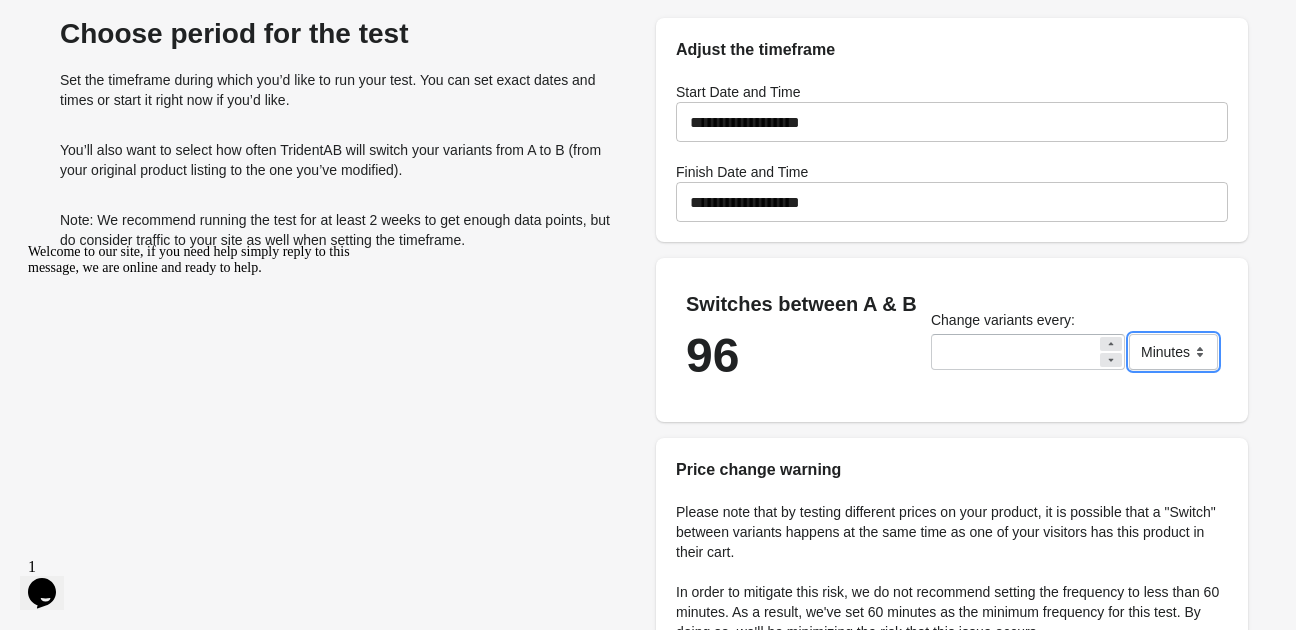 select on "*****" 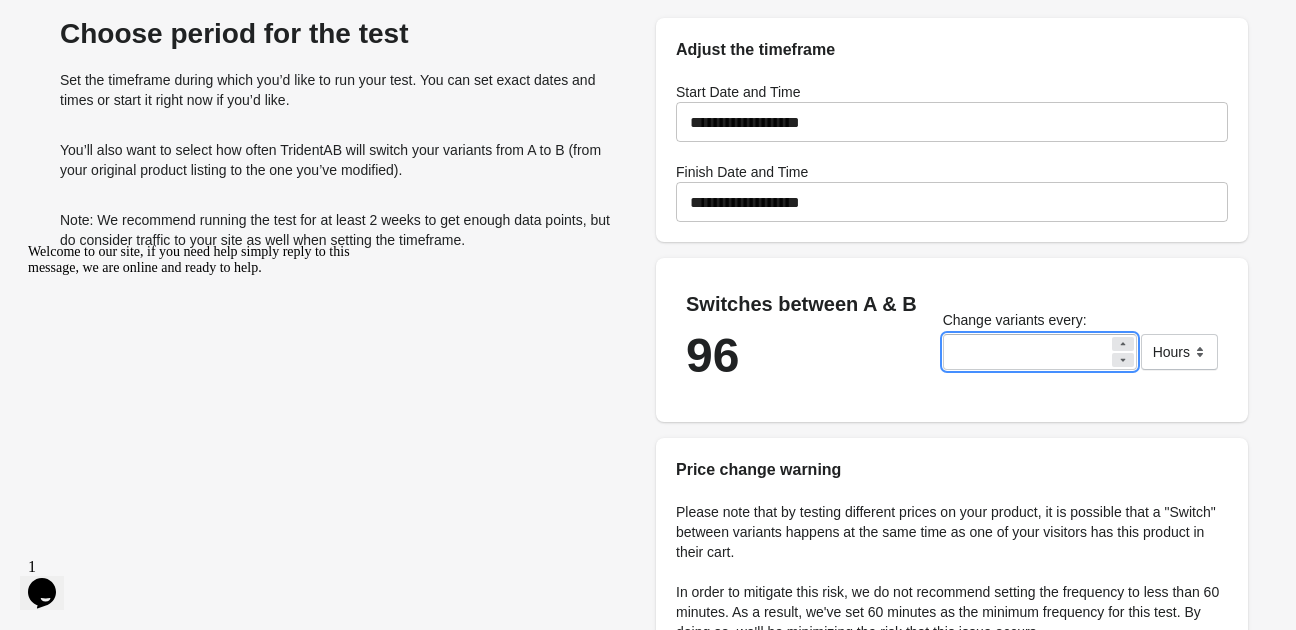 click on "*" at bounding box center [1026, 352] 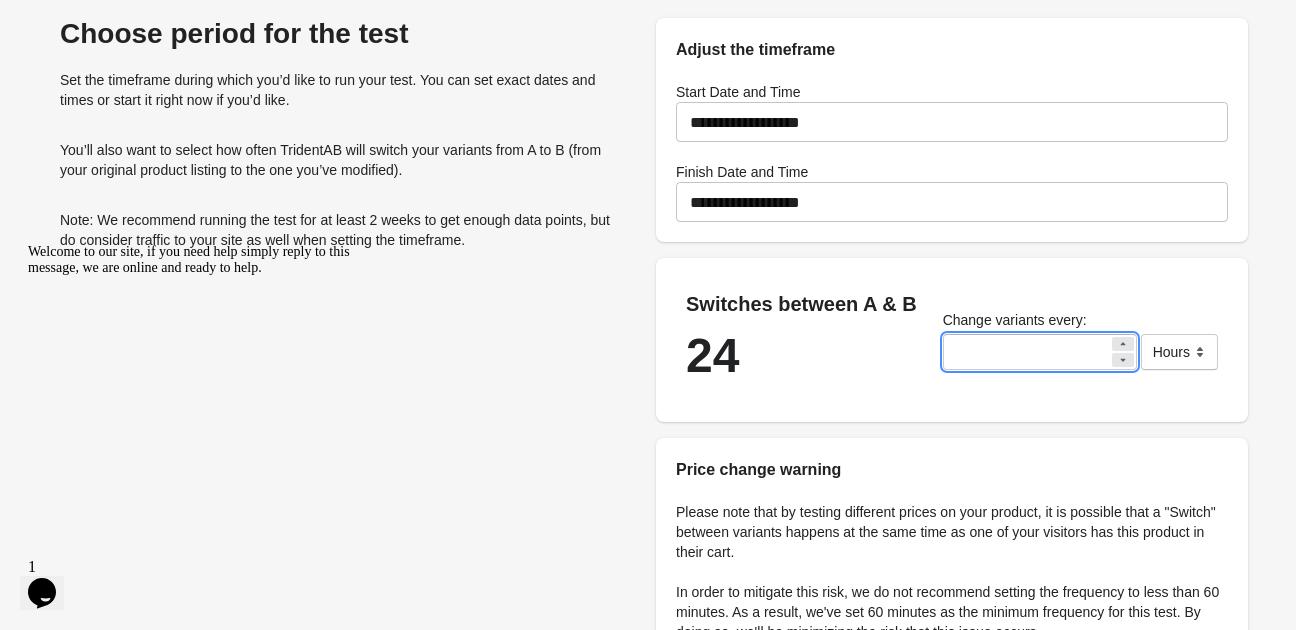 type on "*" 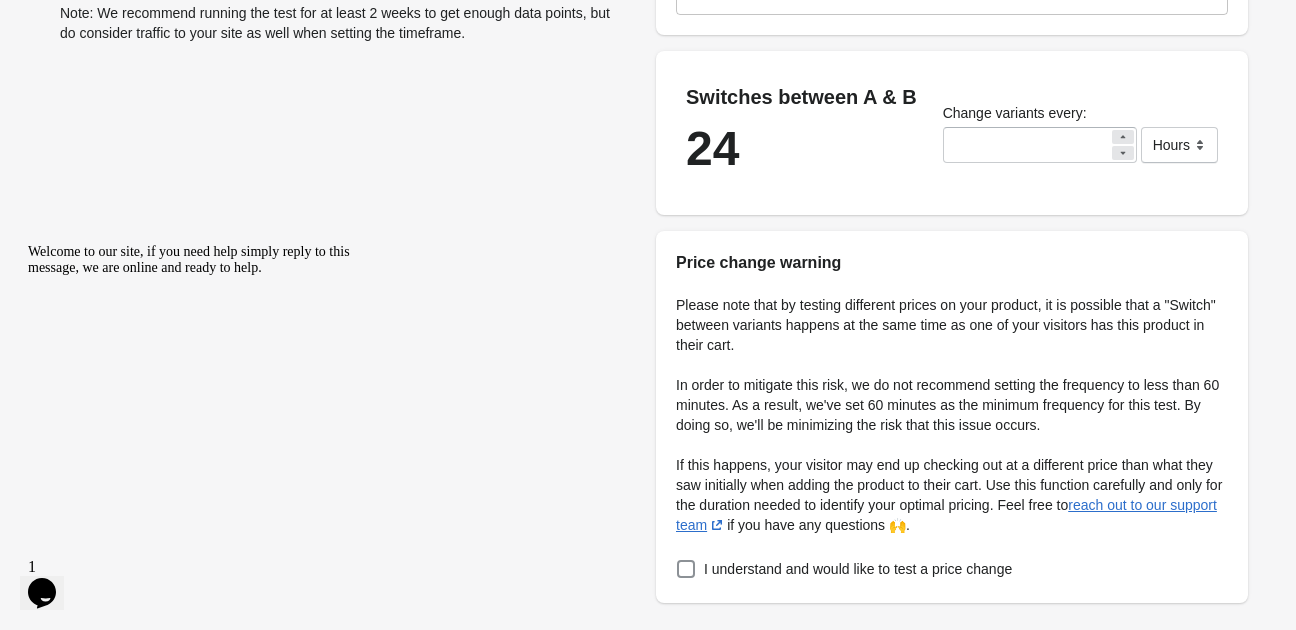 scroll, scrollTop: 406, scrollLeft: 0, axis: vertical 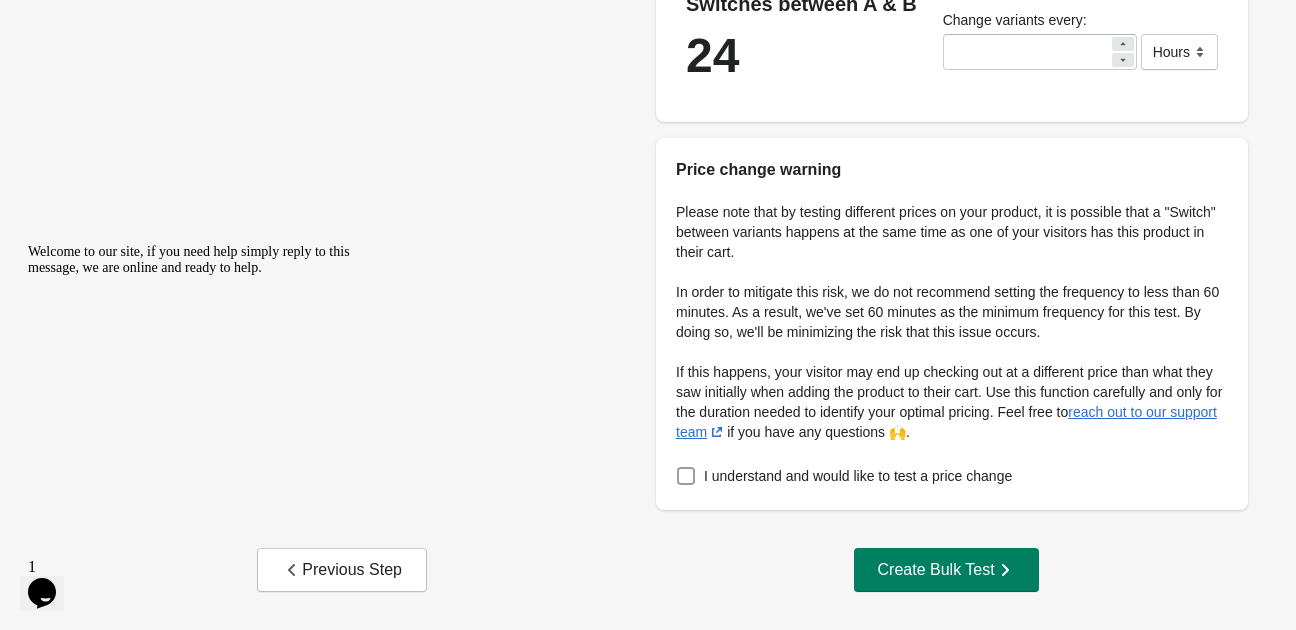 click on "I understand and would like to test a price change" at bounding box center [858, 476] 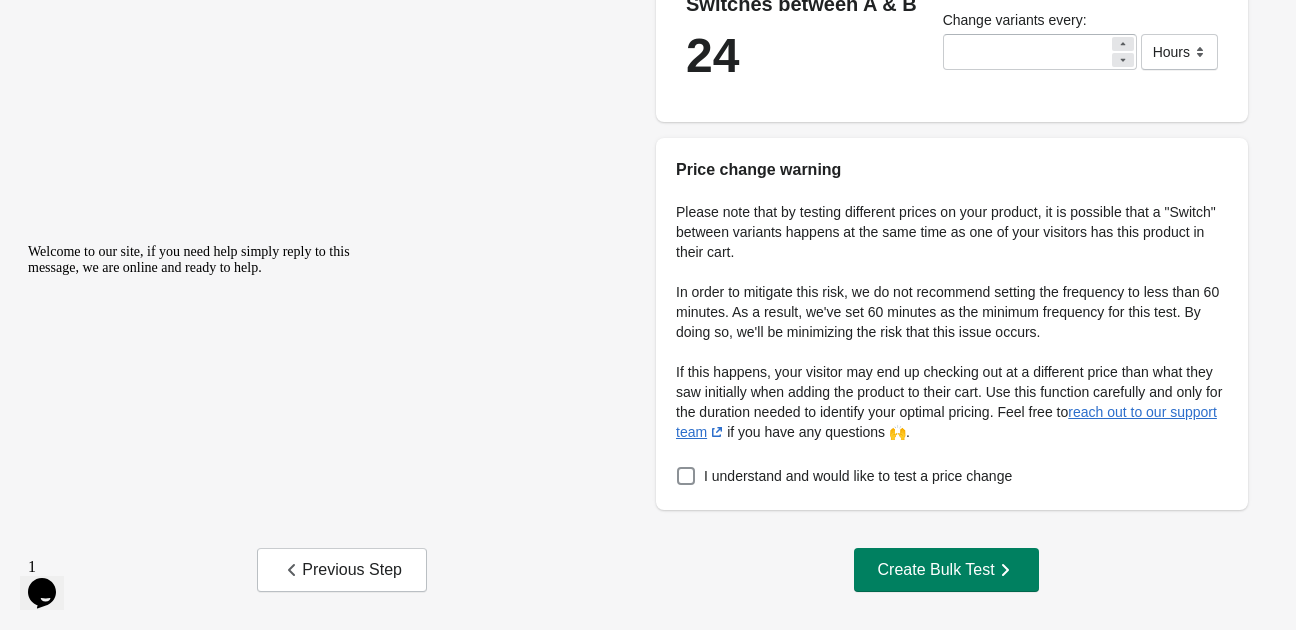 click on "Create Bulk Test" at bounding box center [946, 570] 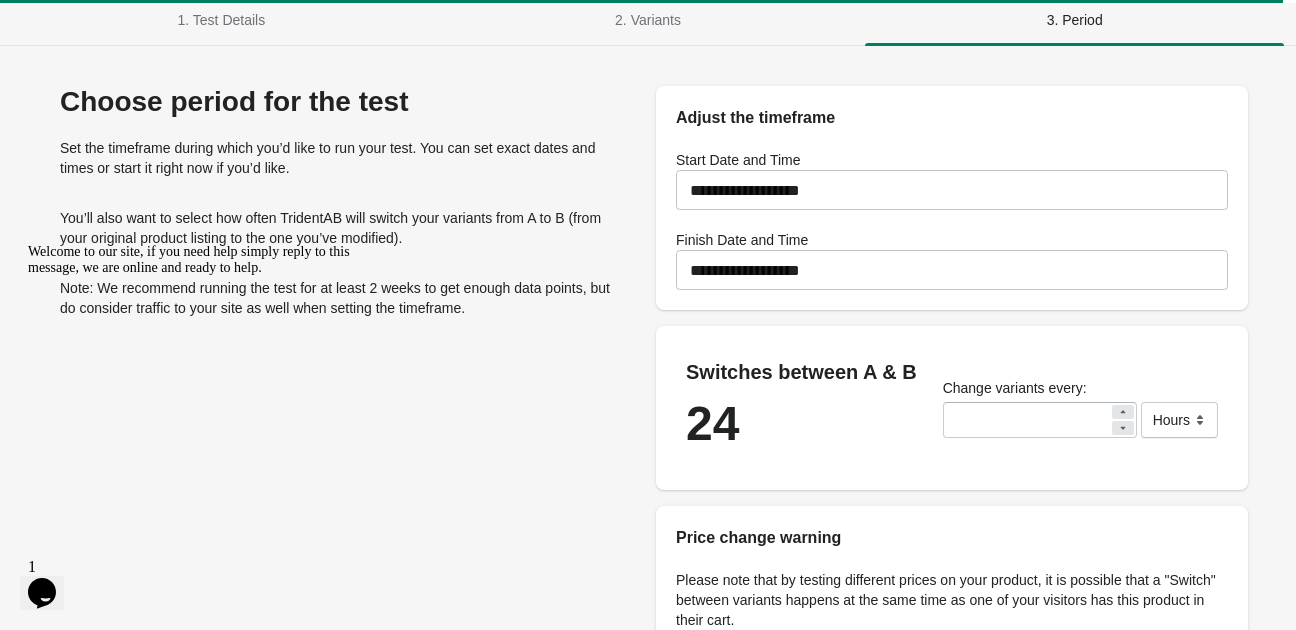 scroll, scrollTop: 0, scrollLeft: 0, axis: both 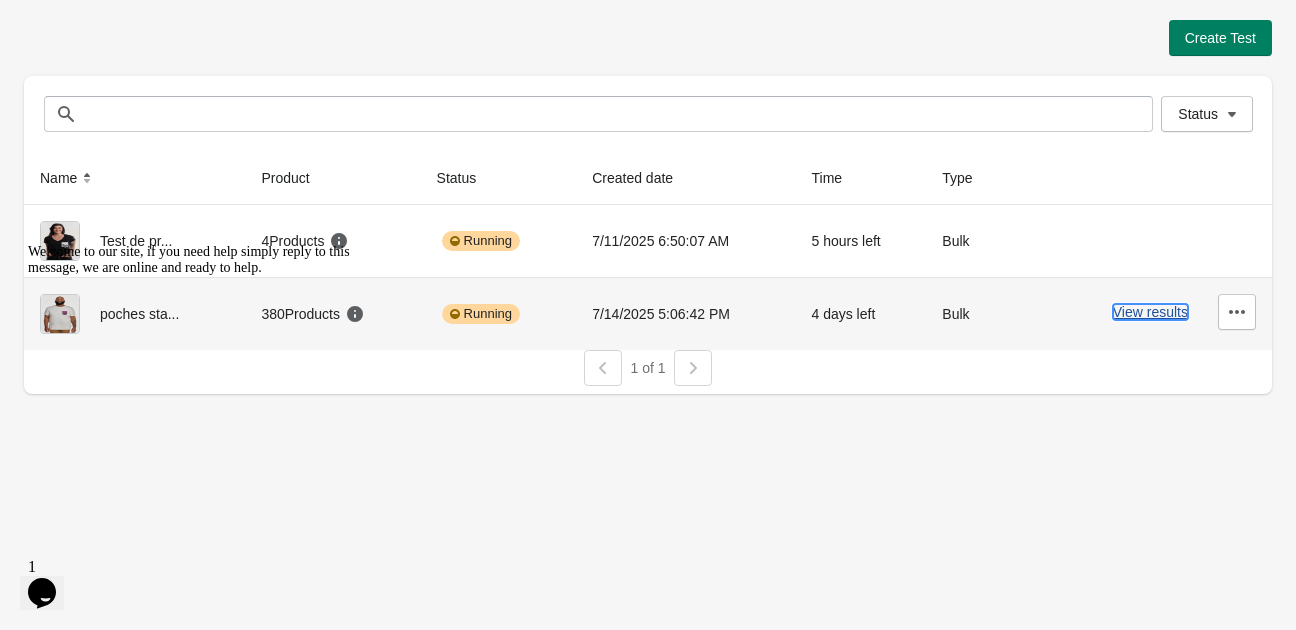 click on "View results" at bounding box center [1150, 312] 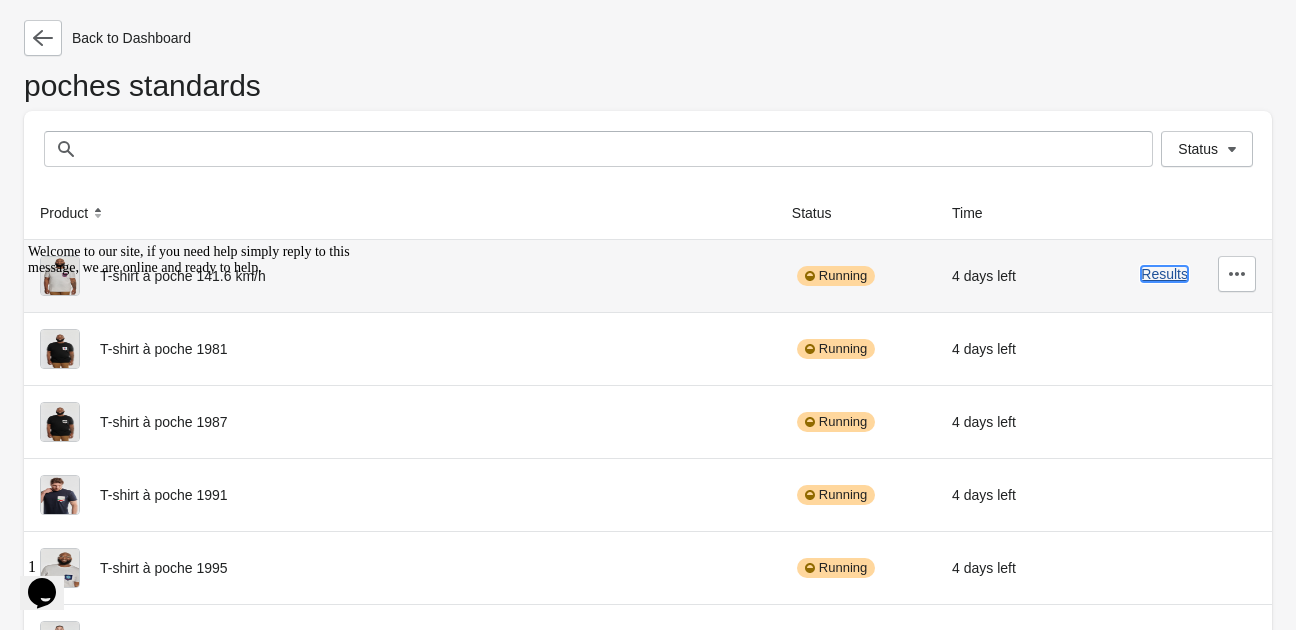 click on "Results" at bounding box center (1164, 274) 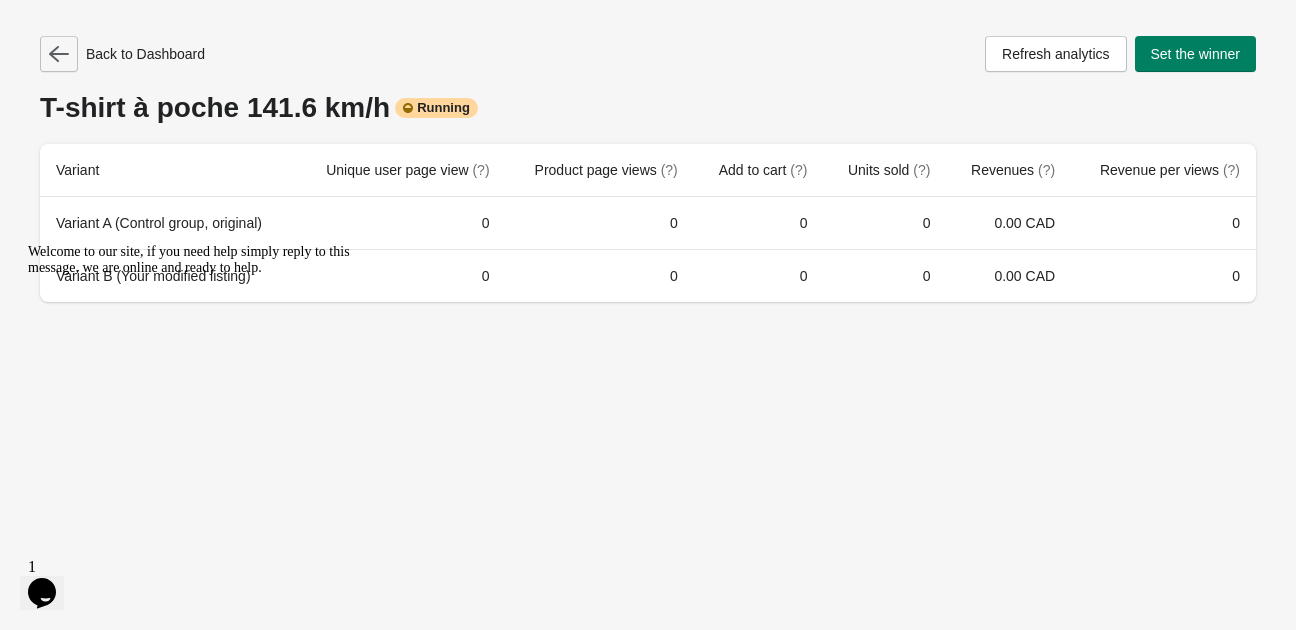 click at bounding box center (59, 54) 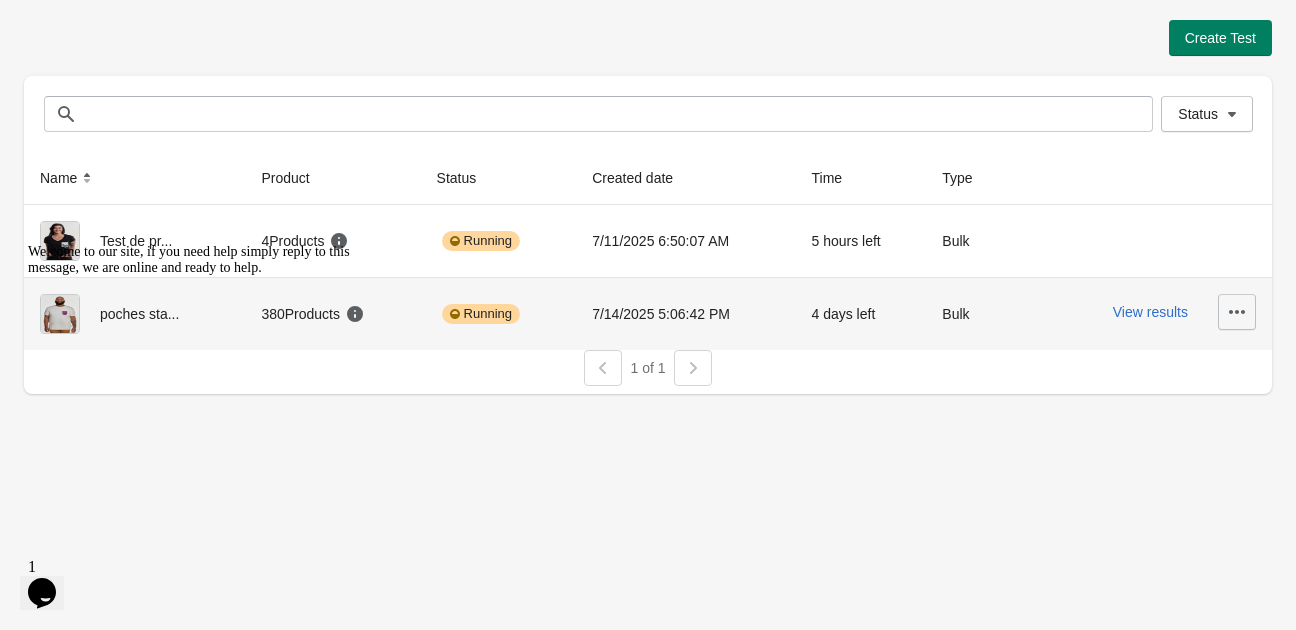 click 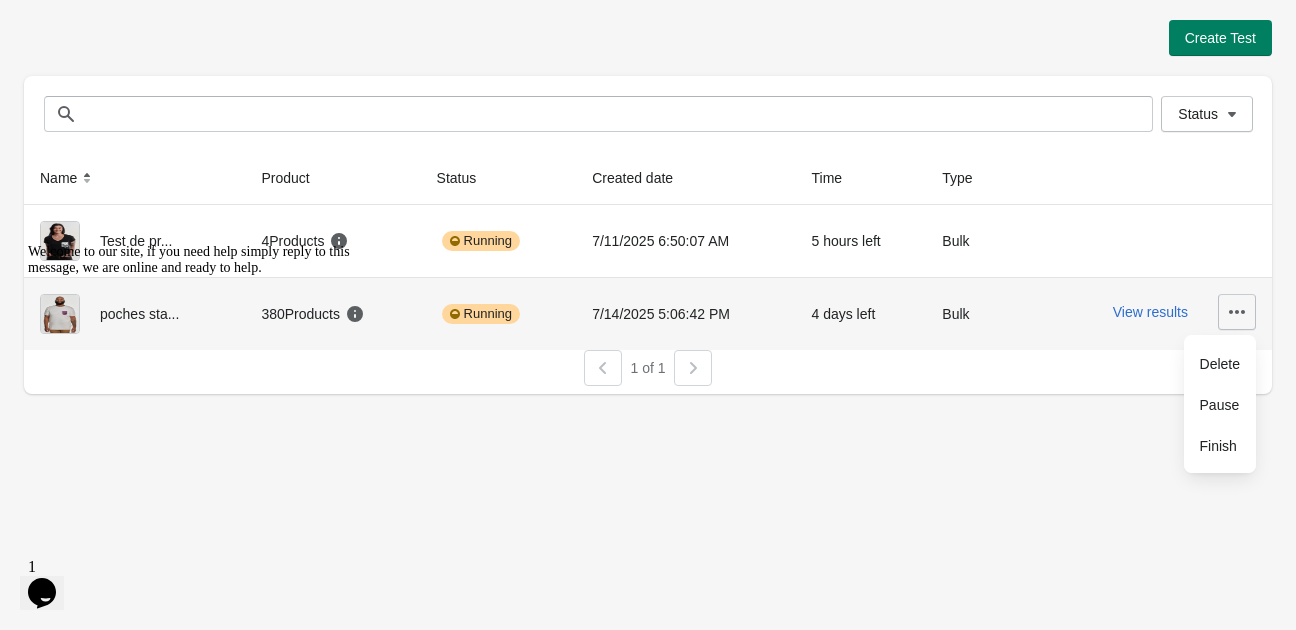 click 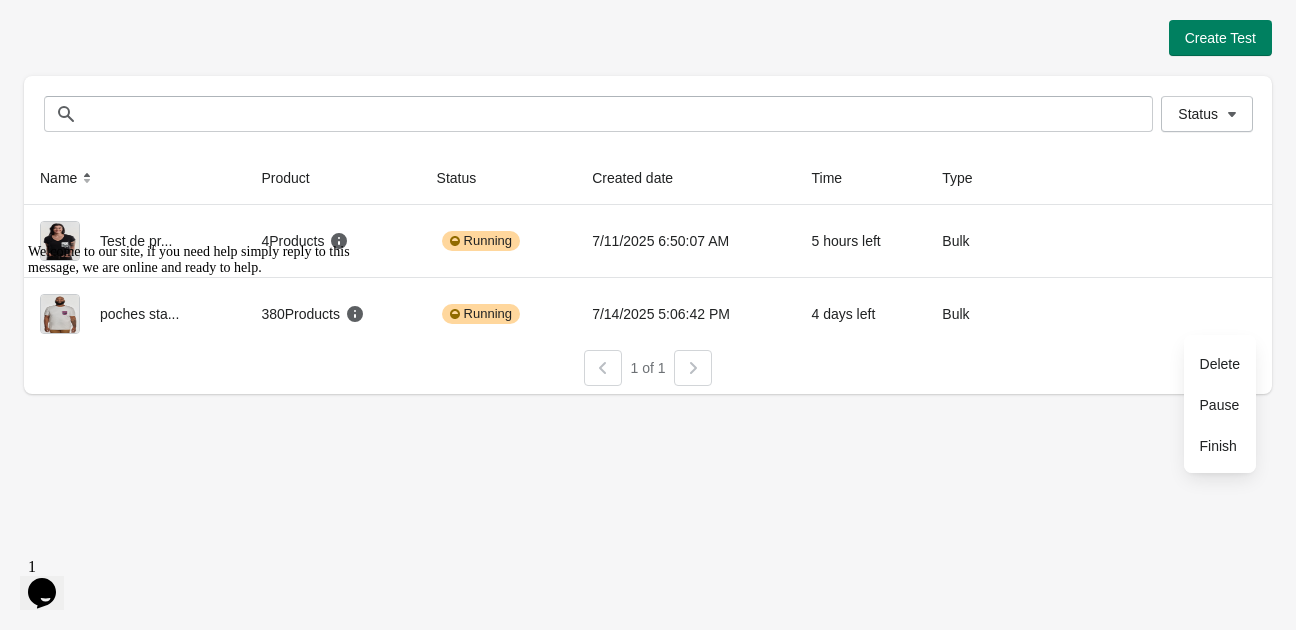 click on "Create Test" at bounding box center [648, 38] 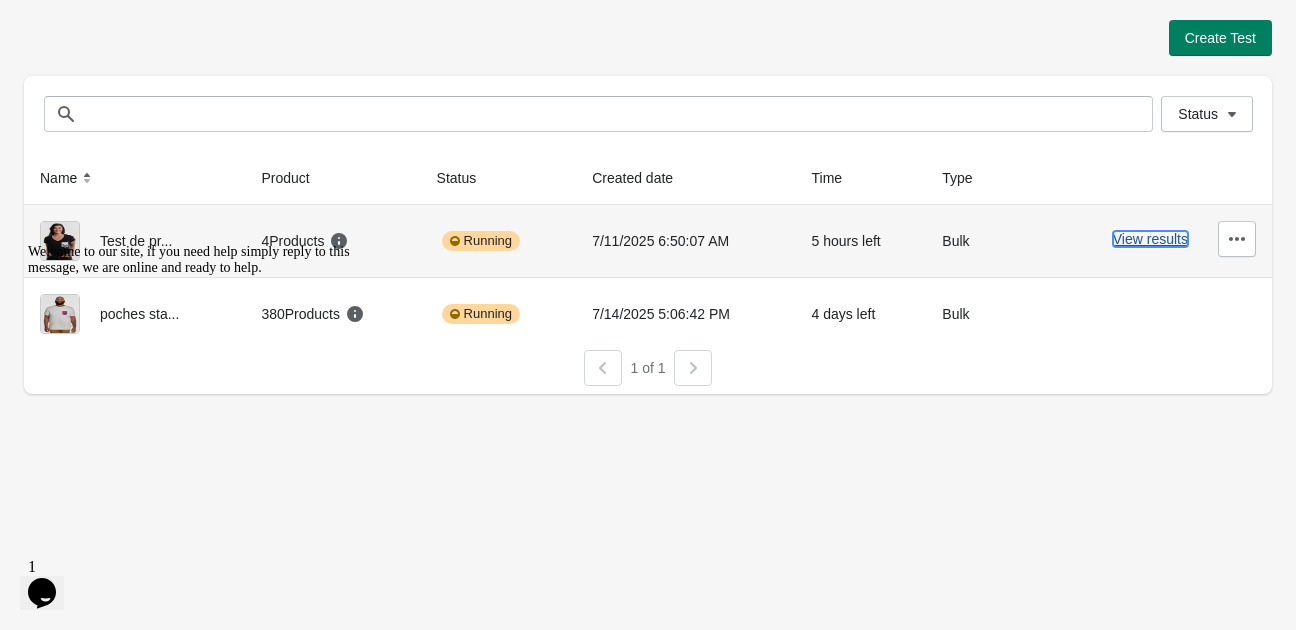 click on "View results" at bounding box center [1150, 239] 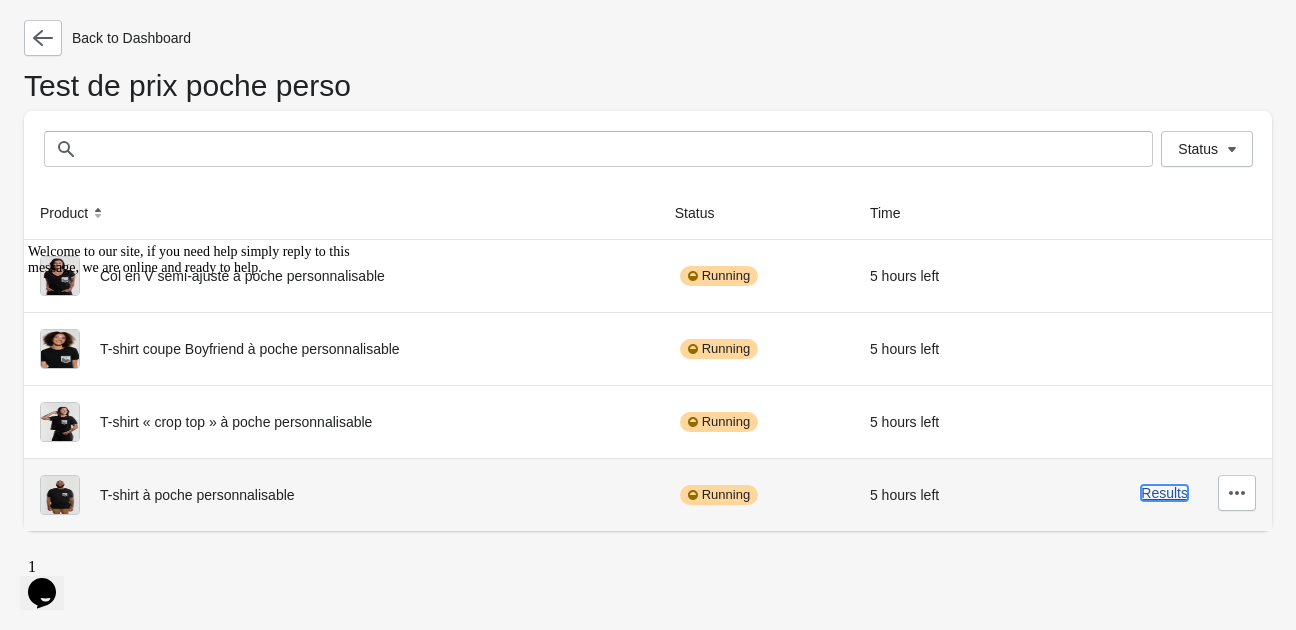 click on "Results" at bounding box center (1164, 493) 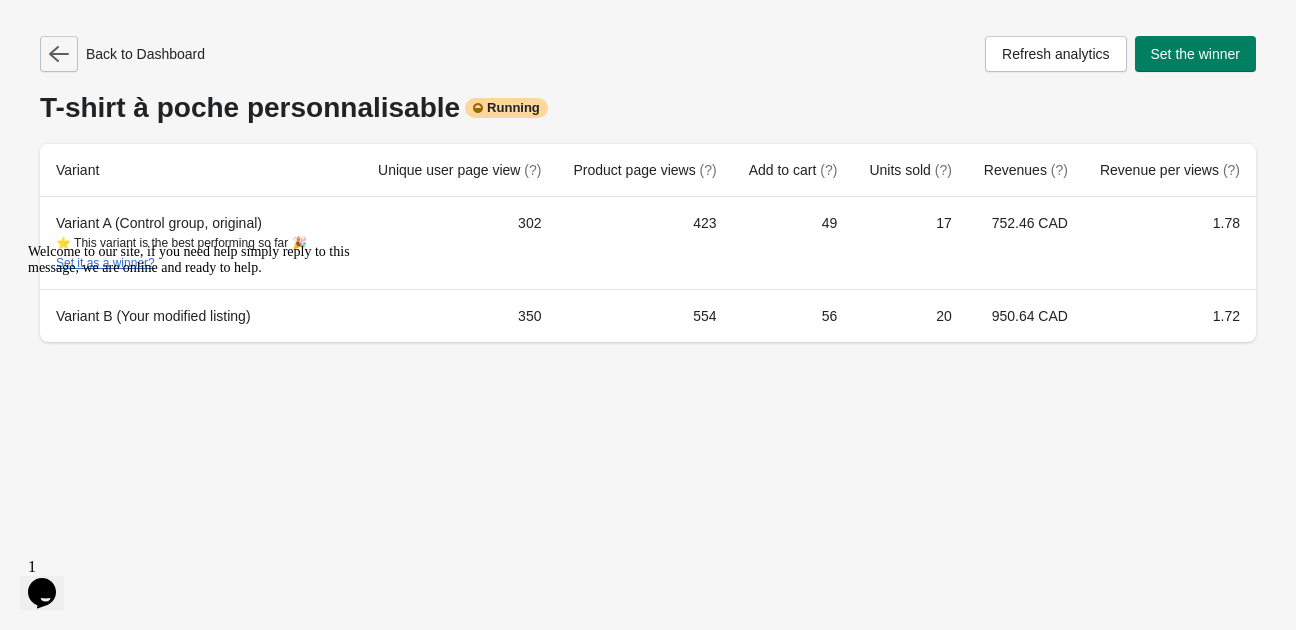 click at bounding box center [59, 54] 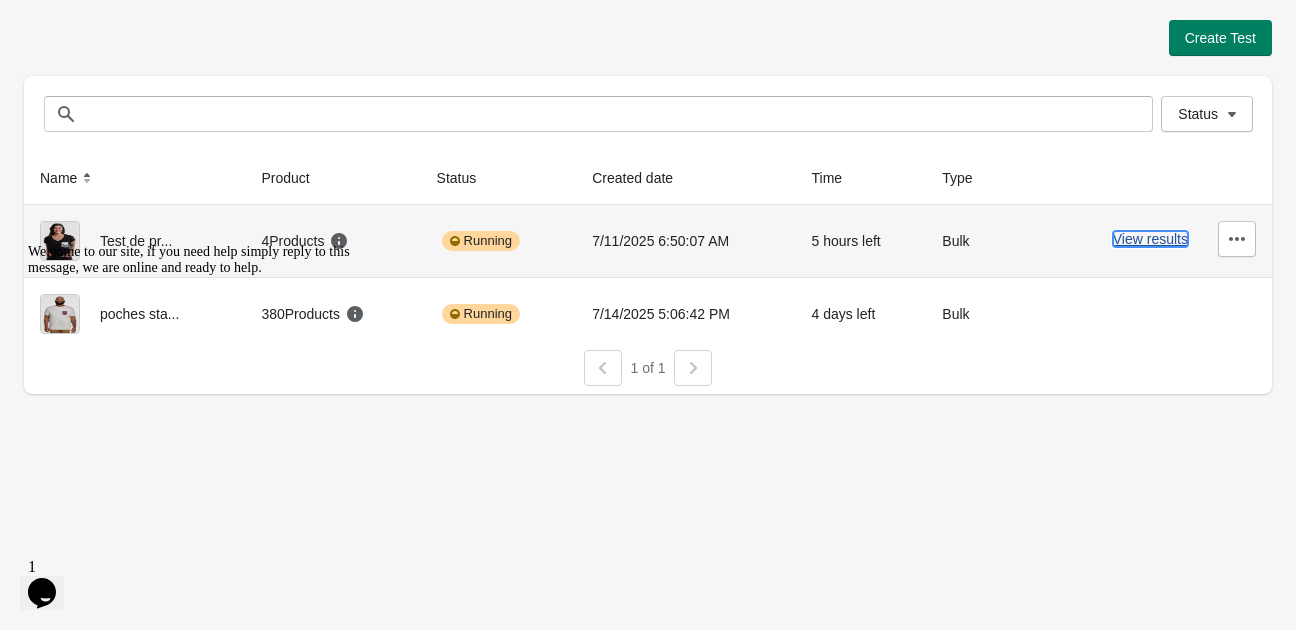 click on "View results" at bounding box center [1150, 239] 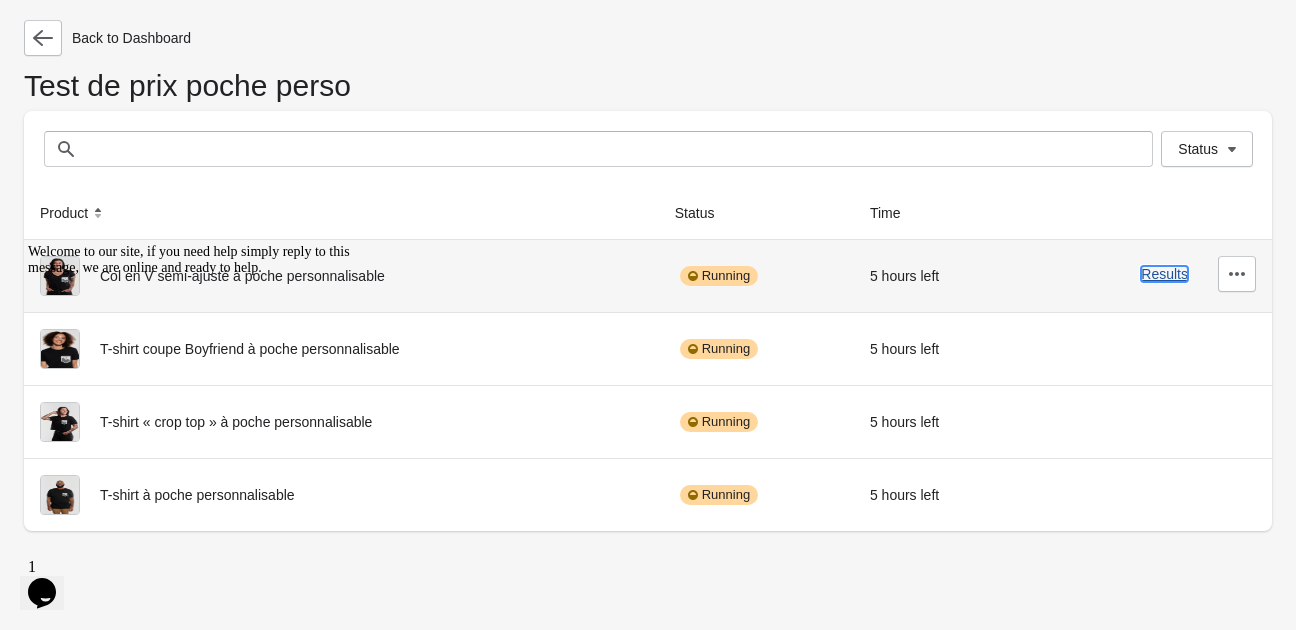 click on "Results" at bounding box center [1164, 274] 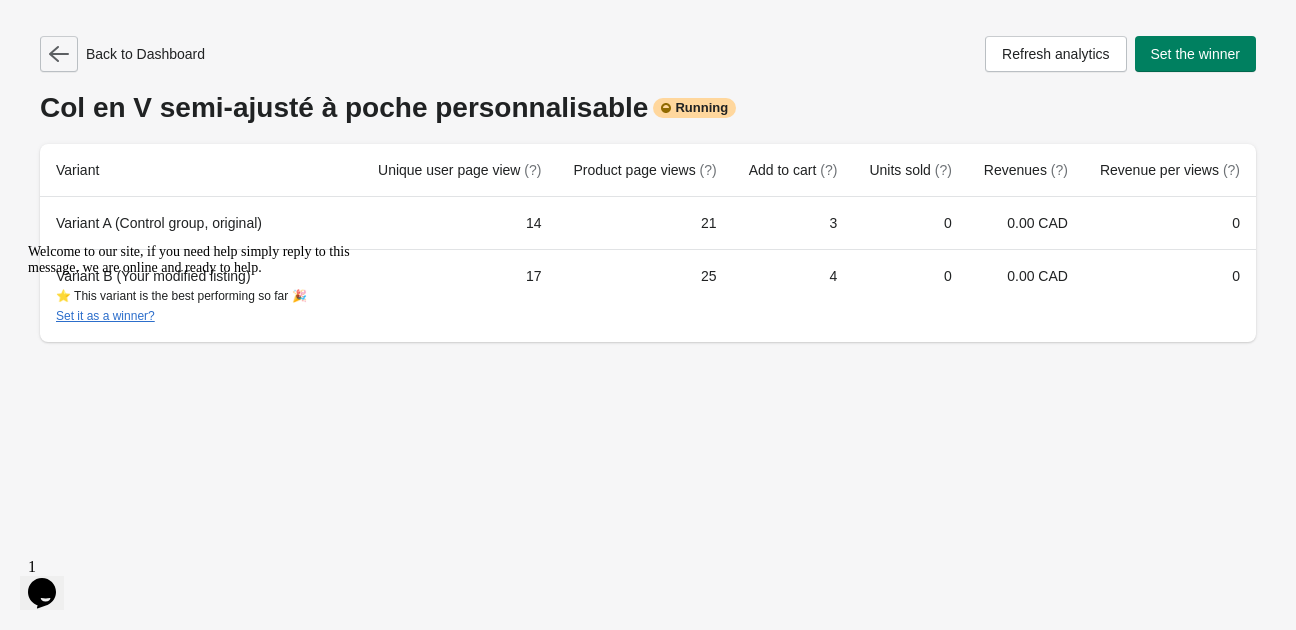 click on "Back to Dashboard" at bounding box center (122, 54) 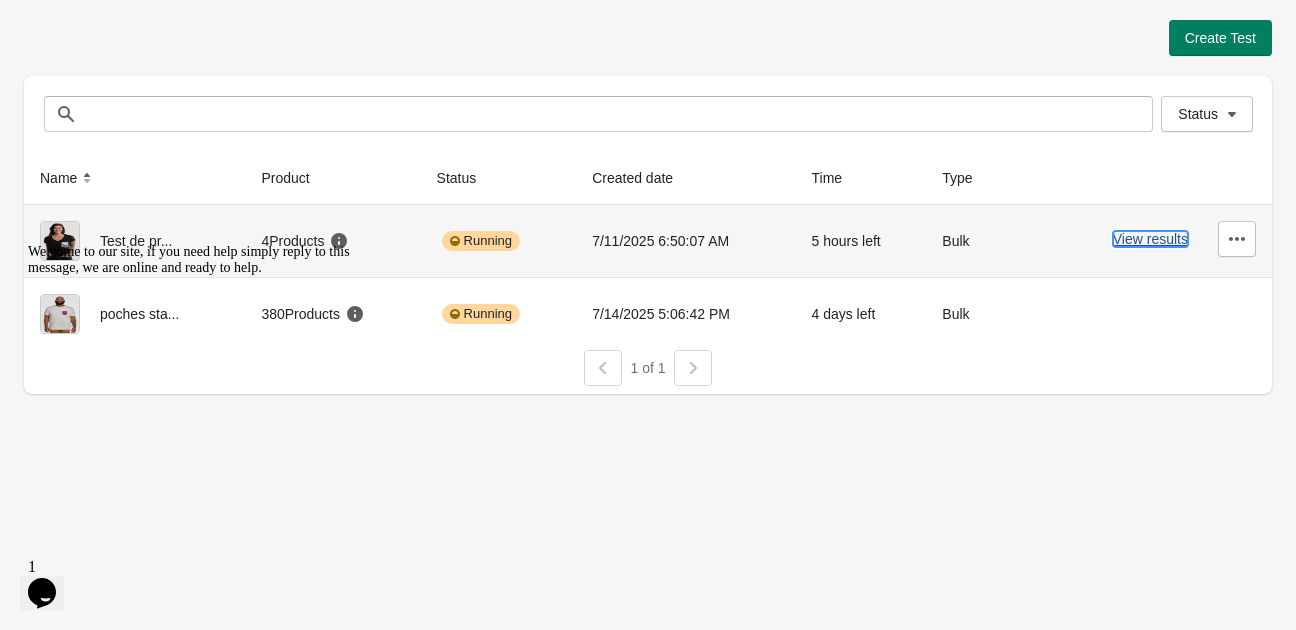 click on "View results" at bounding box center (1150, 239) 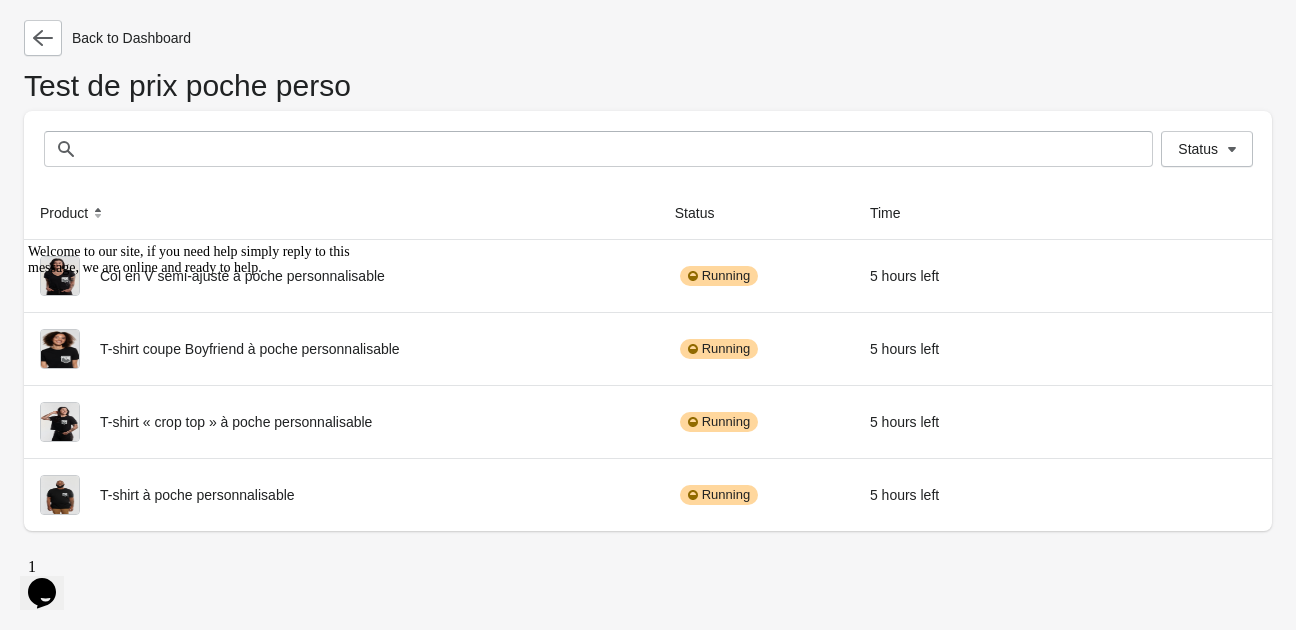 click 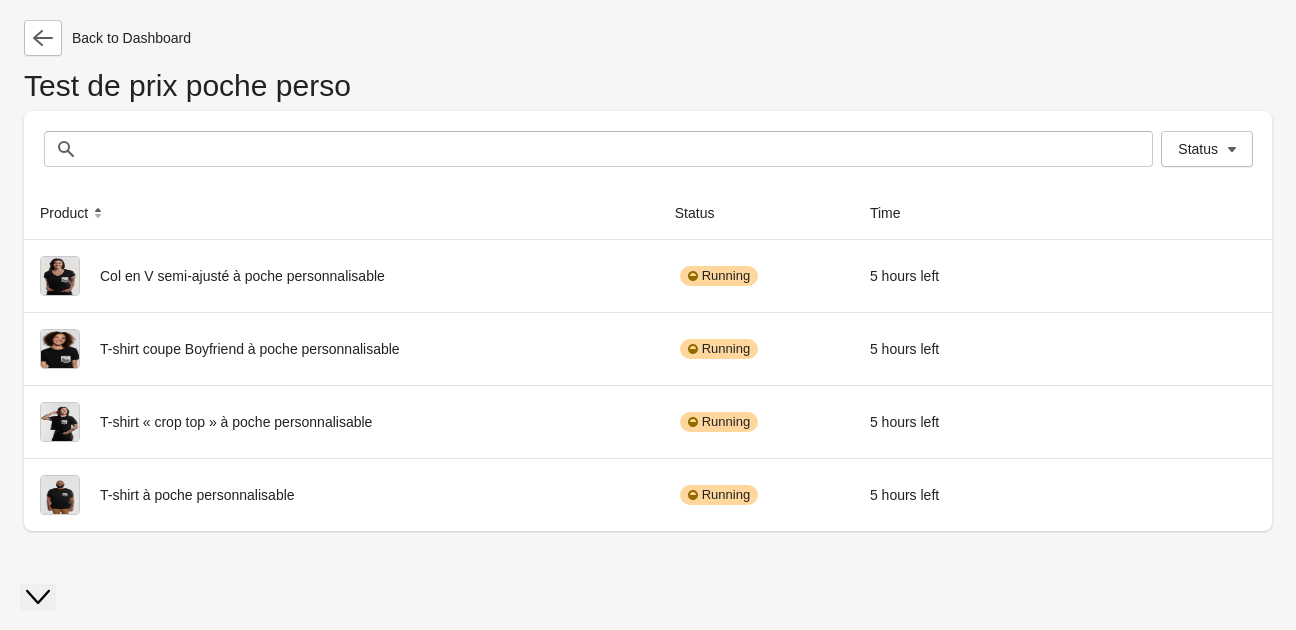 scroll, scrollTop: 0, scrollLeft: 0, axis: both 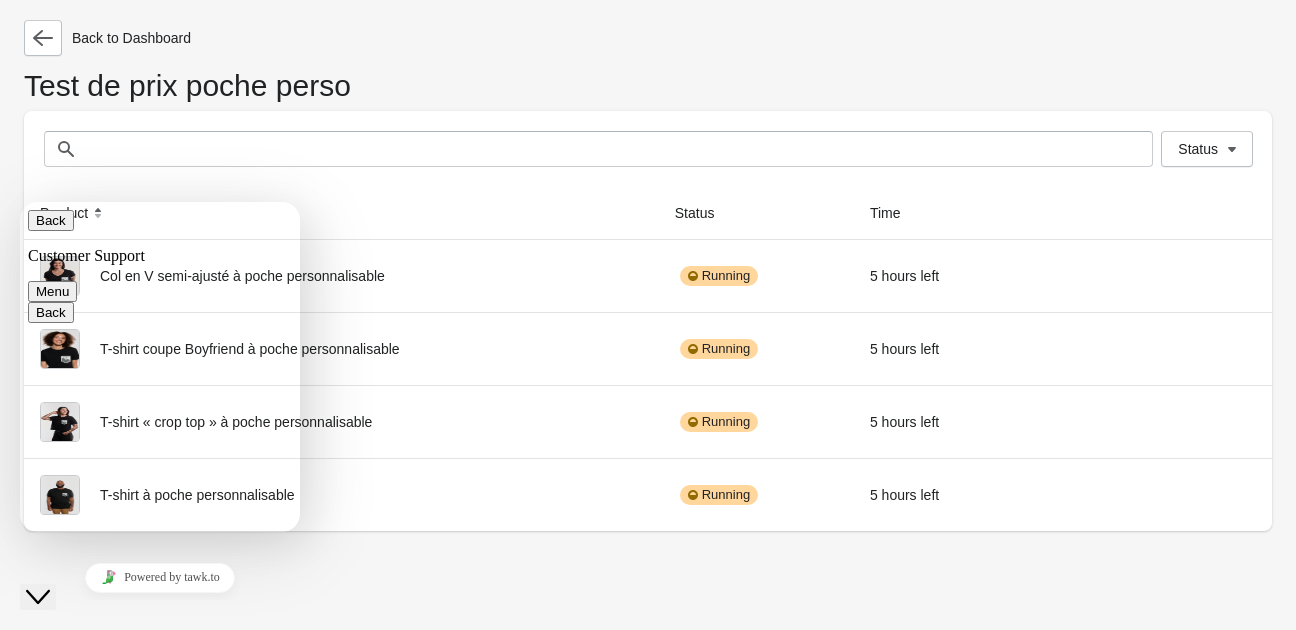 click on "Rate this chat Upload File Insert emoji" at bounding box center [20, 202] 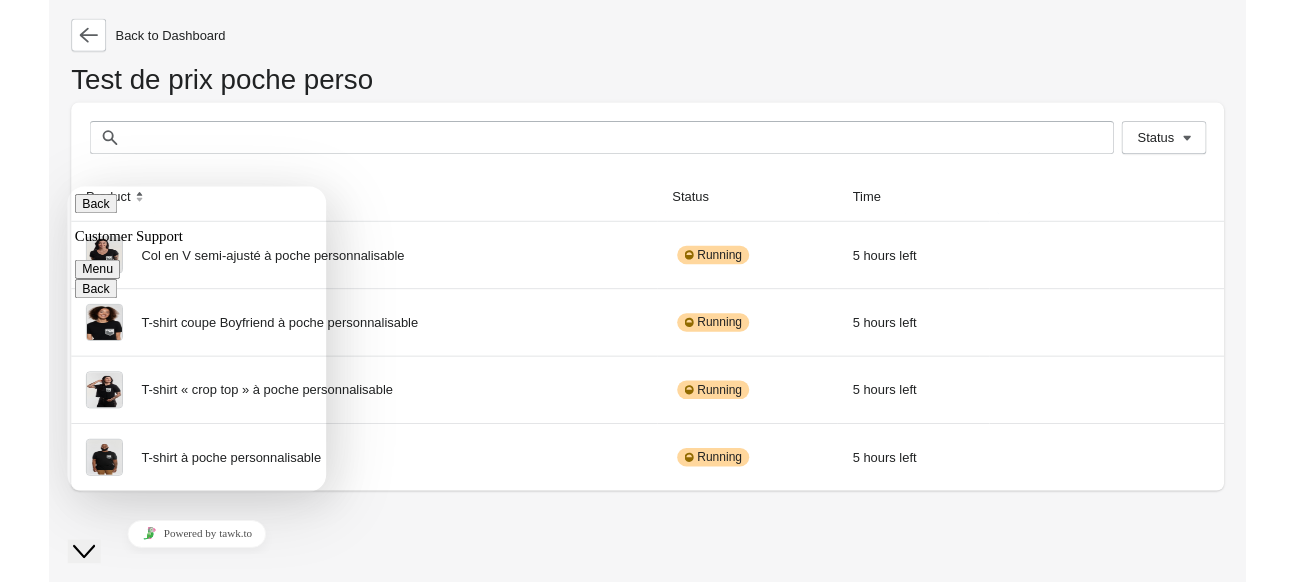 scroll, scrollTop: 0, scrollLeft: 0, axis: both 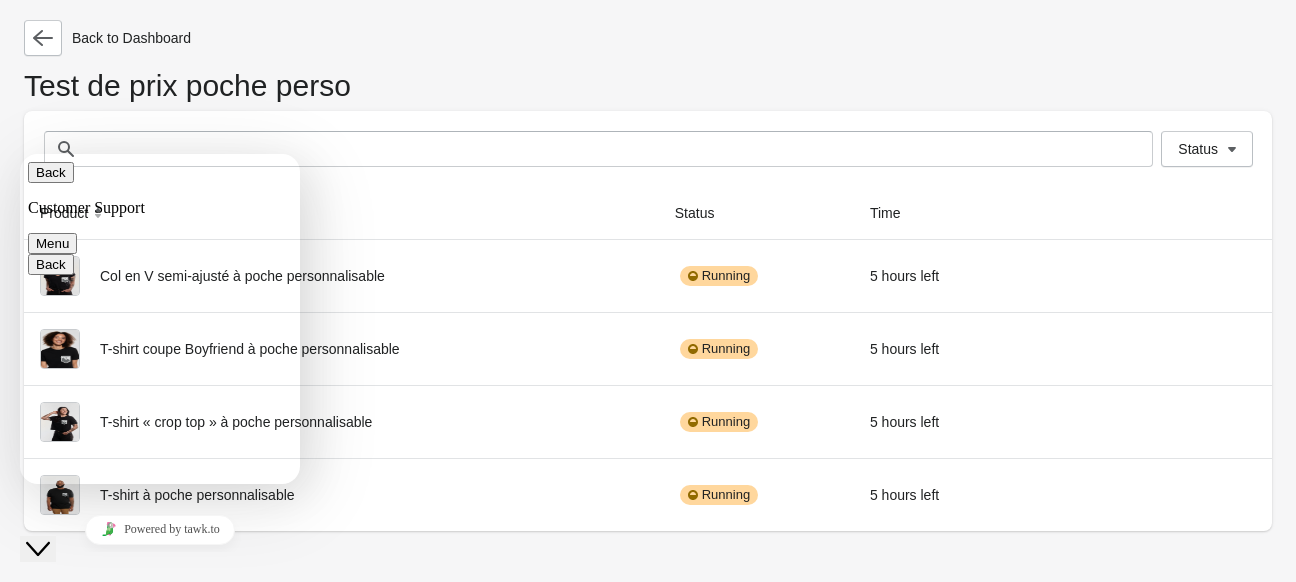 type on "**********" 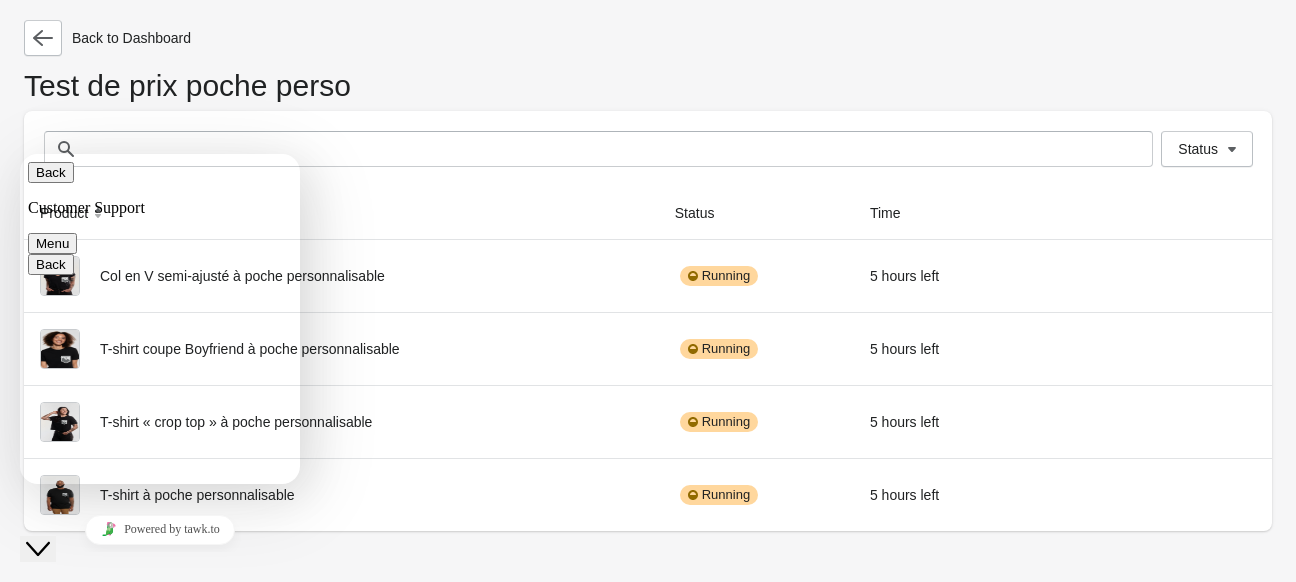 click on "Status Status" at bounding box center (648, 149) 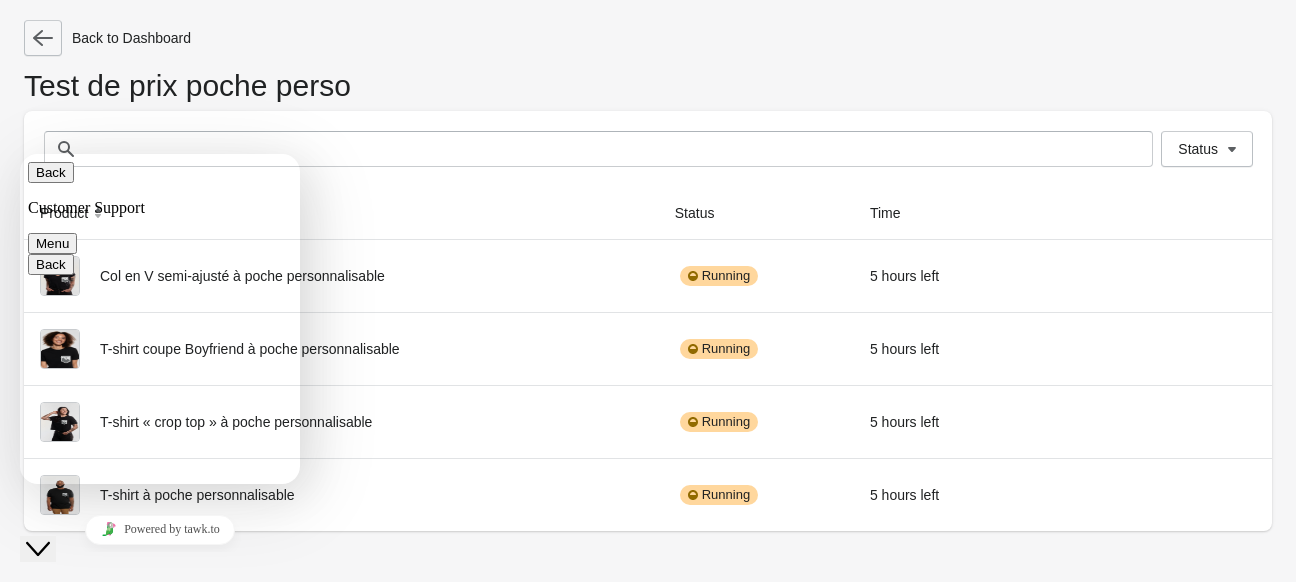 click 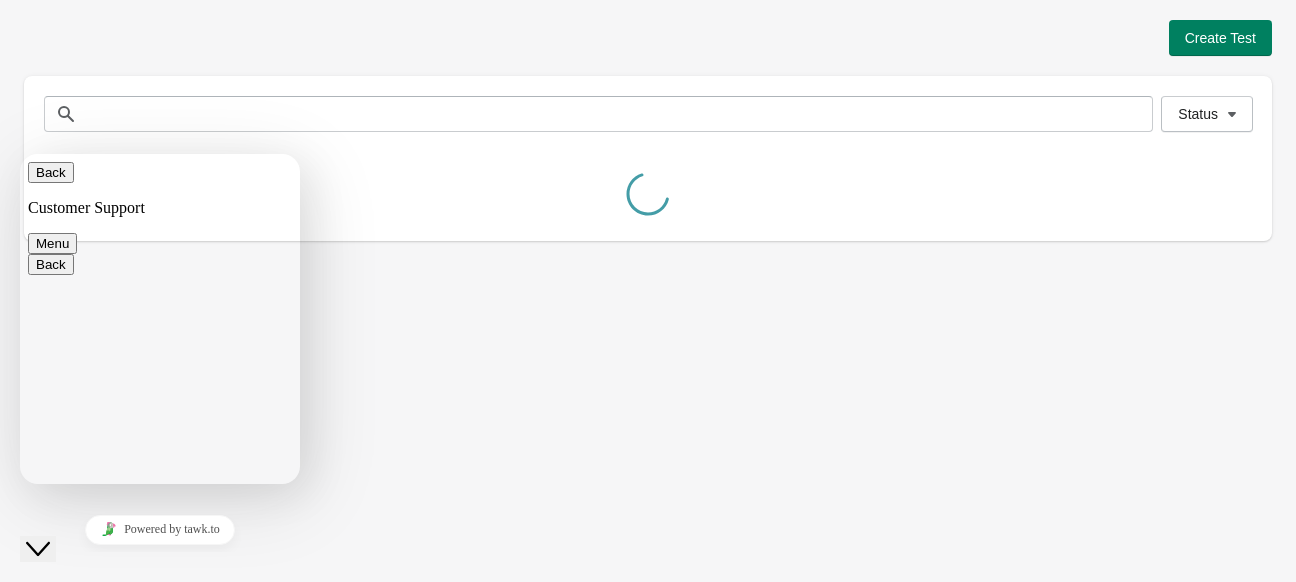 click on "Back" at bounding box center [51, 172] 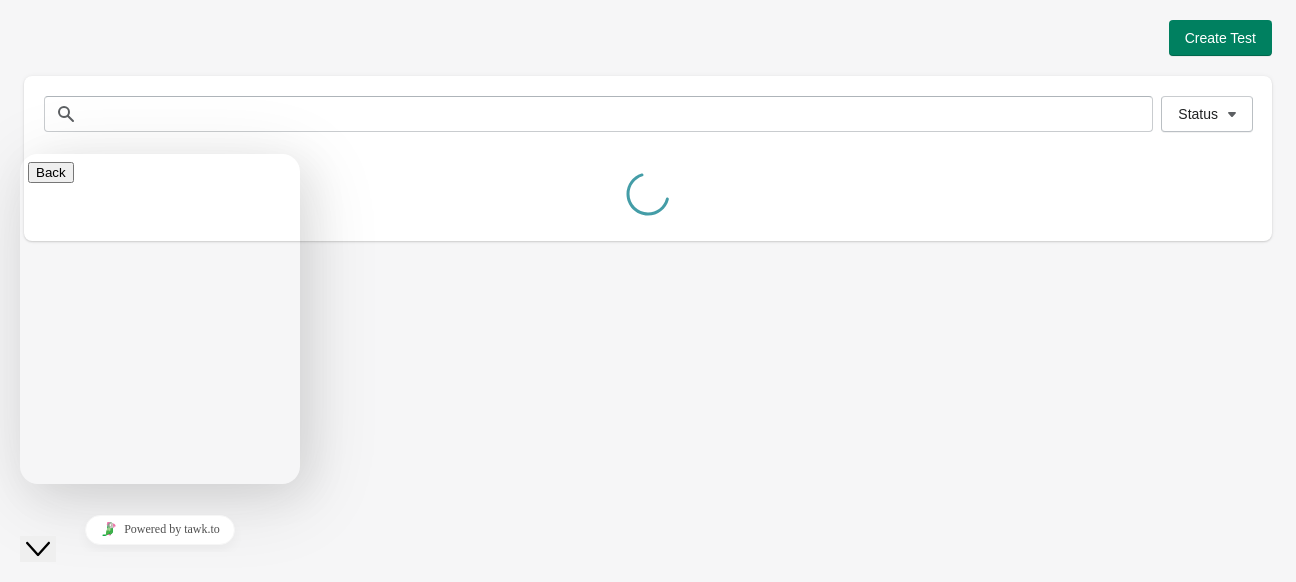 scroll, scrollTop: 264, scrollLeft: 0, axis: vertical 